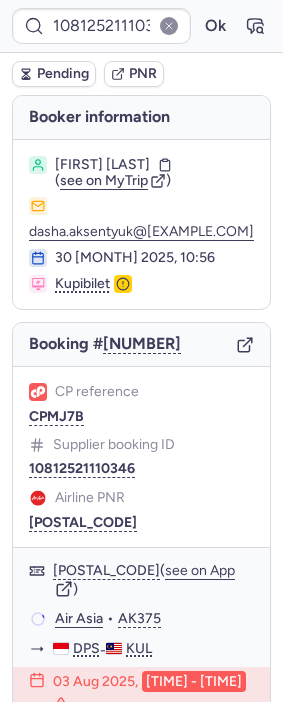 scroll, scrollTop: 0, scrollLeft: 0, axis: both 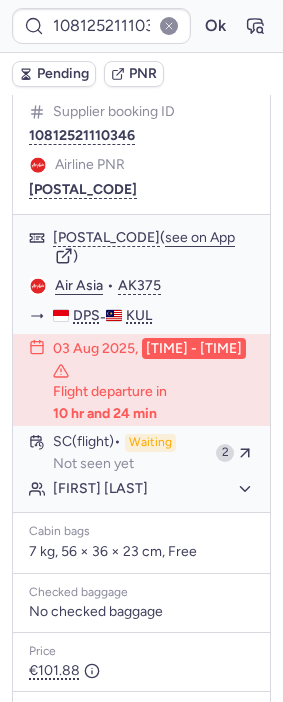 type on "CPKVDD" 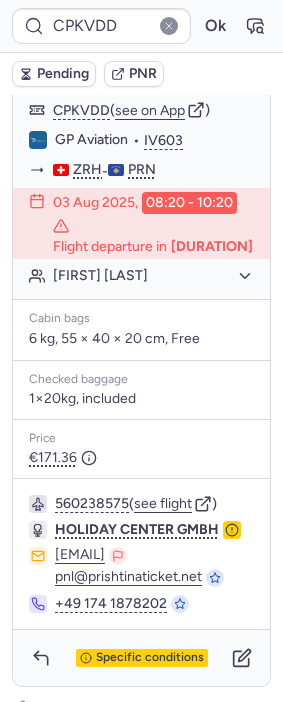 scroll, scrollTop: 555, scrollLeft: 0, axis: vertical 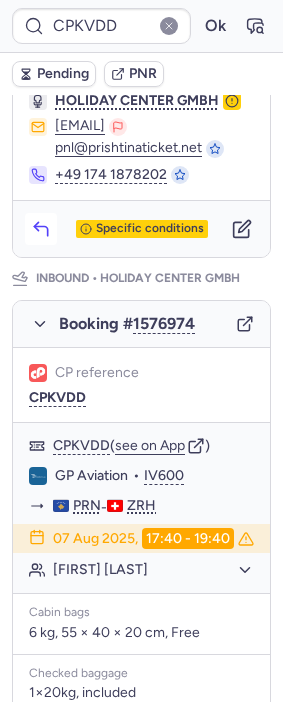 click at bounding box center (41, 229) 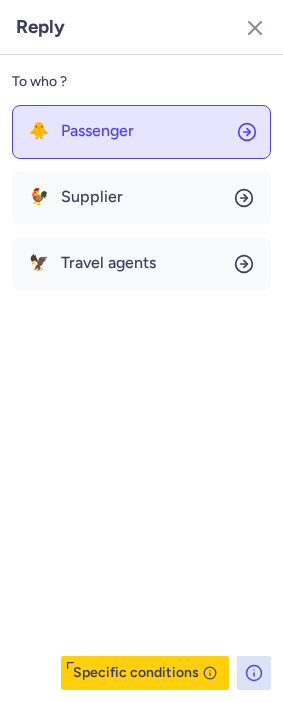 click on "🐥 Passenger" 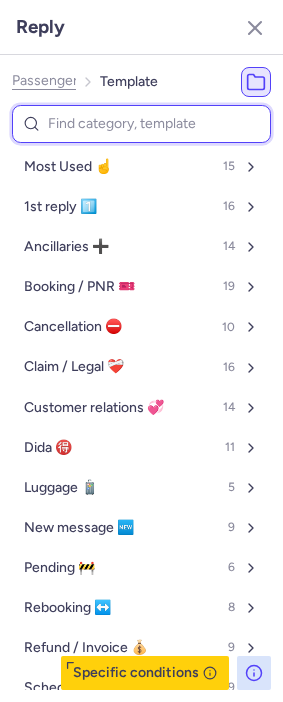 click at bounding box center [141, 124] 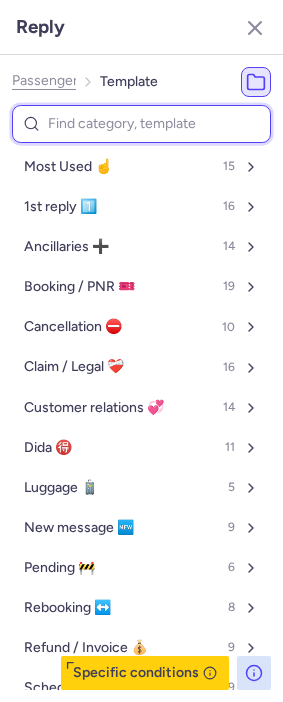 type on "v" 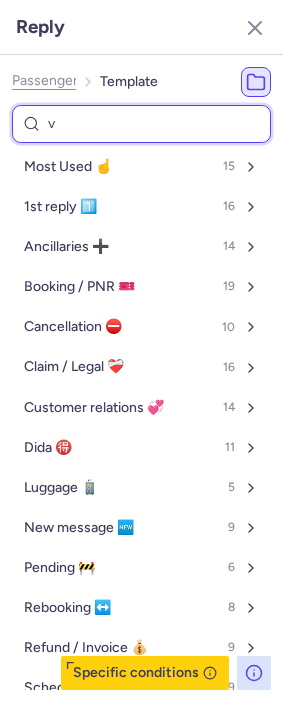 select on "en" 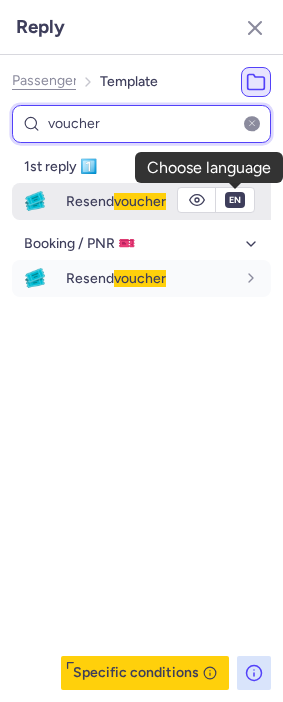 type on "voucher" 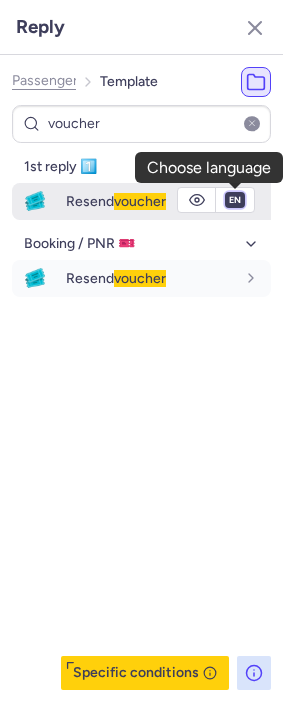 click on "fr en de nl pt es it ru" at bounding box center (235, 200) 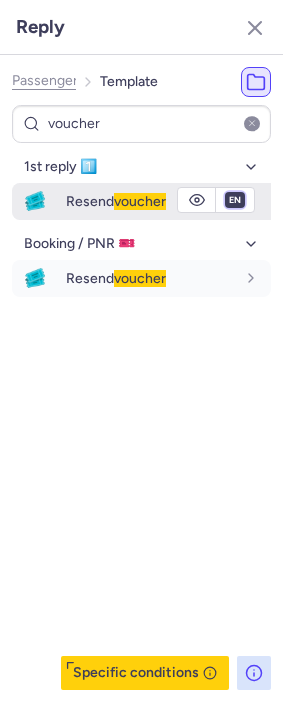 select on "fr" 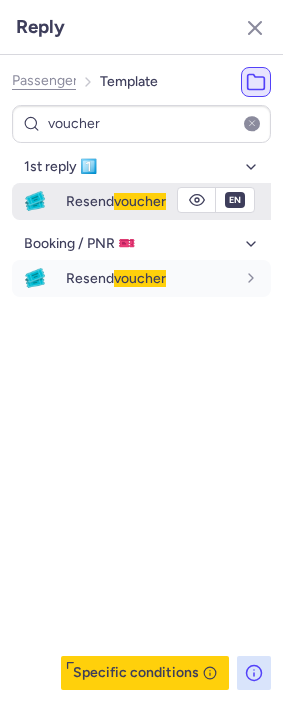 click on "fr en de nl pt es it ru" at bounding box center [235, 200] 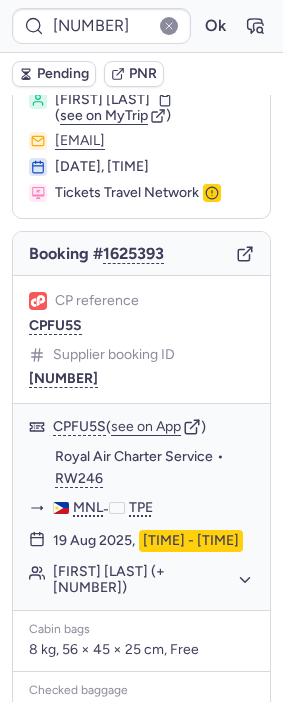scroll, scrollTop: 58, scrollLeft: 0, axis: vertical 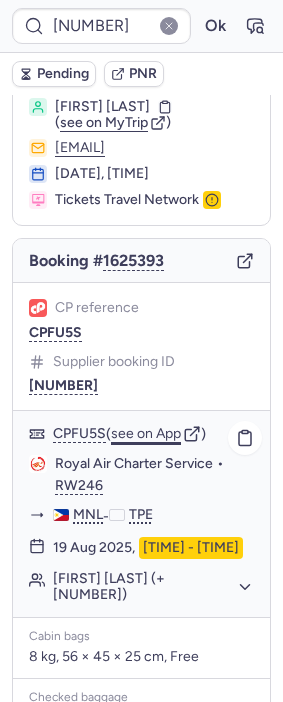 click on "see on App" 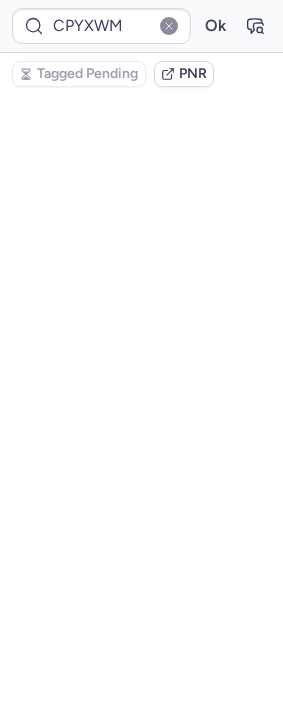 scroll, scrollTop: 98, scrollLeft: 0, axis: vertical 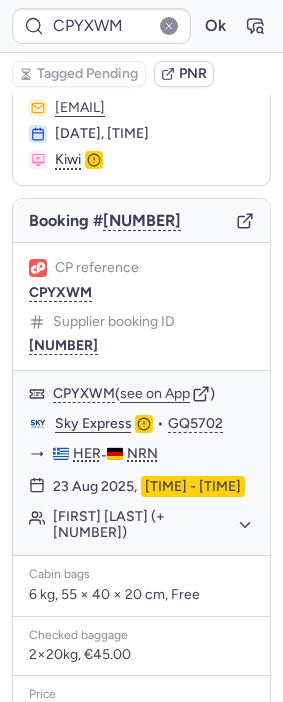 type on "[CODE]" 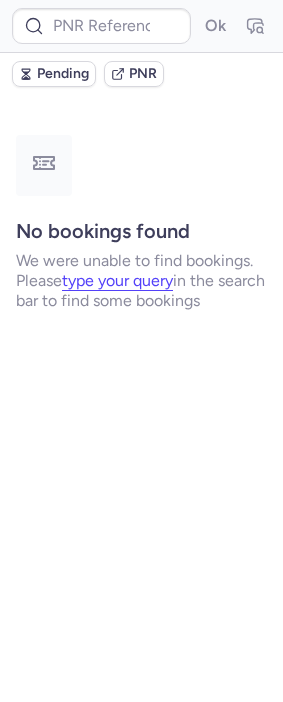 scroll, scrollTop: 0, scrollLeft: 0, axis: both 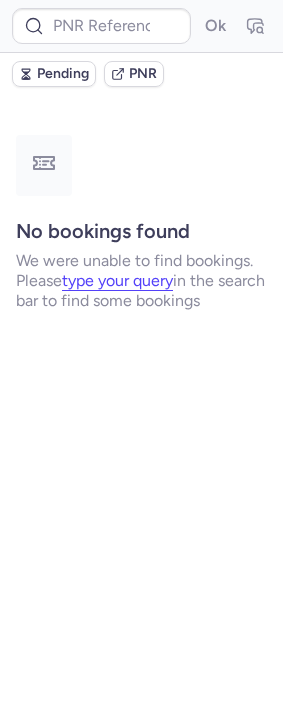 type on "[NUMBER]" 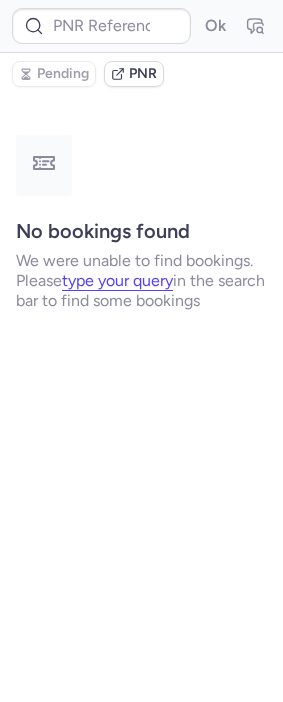 type on "CPZWBK" 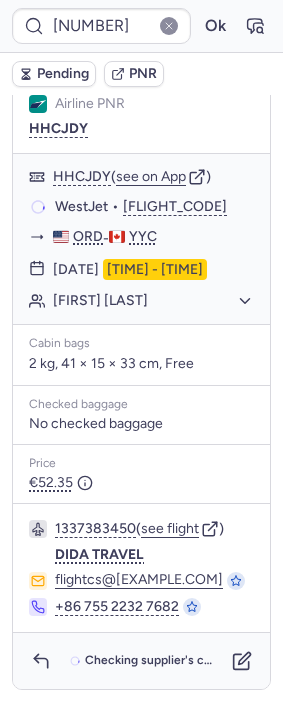 scroll, scrollTop: 399, scrollLeft: 0, axis: vertical 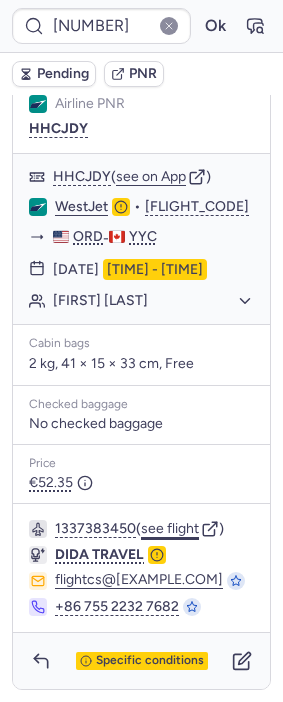 click on "see flight" 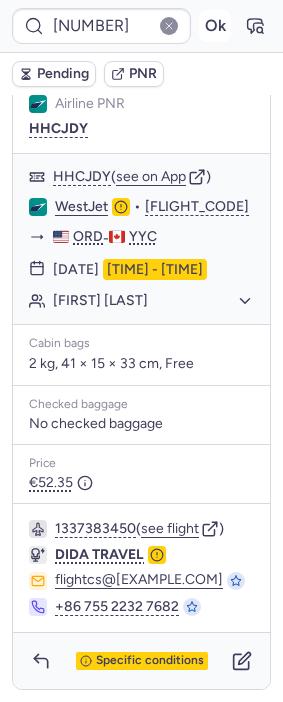 click on "Ok" at bounding box center (215, 26) 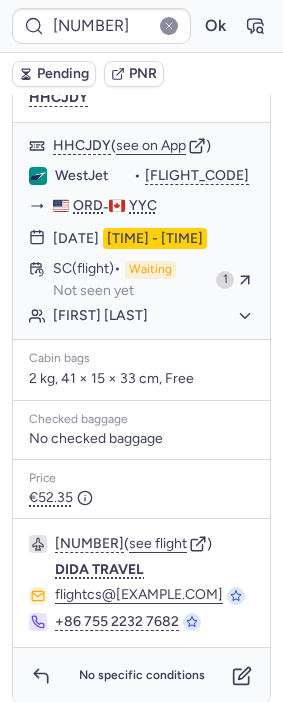 scroll, scrollTop: 399, scrollLeft: 0, axis: vertical 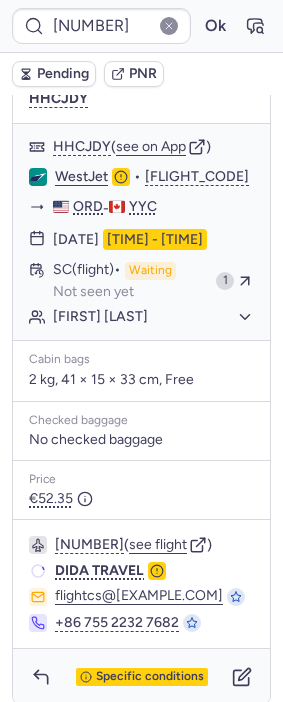 type on "[CODE]" 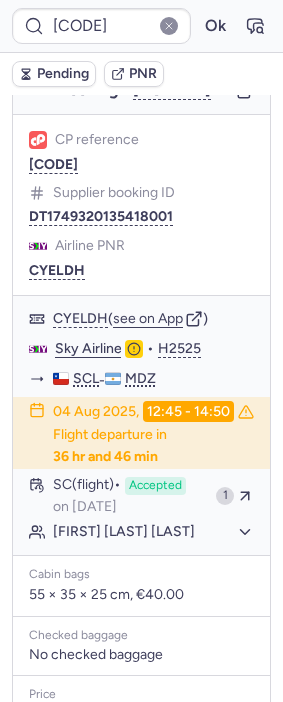 scroll, scrollTop: 1333, scrollLeft: 0, axis: vertical 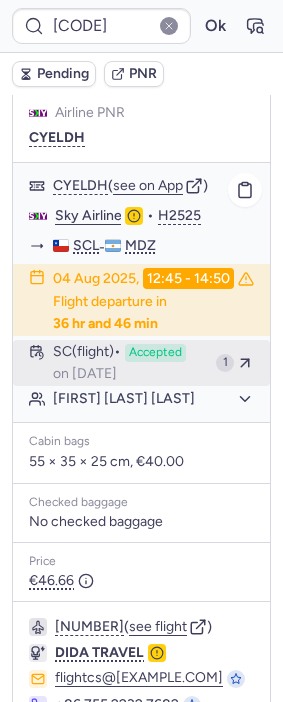 click on "SC   (flight)  Accepted  on [MONTH] 17, 2025" at bounding box center [130, 363] 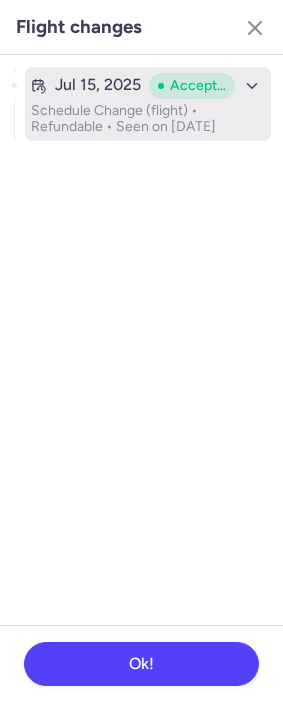 click on "Schedule Change (flight) • Refundable • Seen on [DATE]" at bounding box center (148, 119) 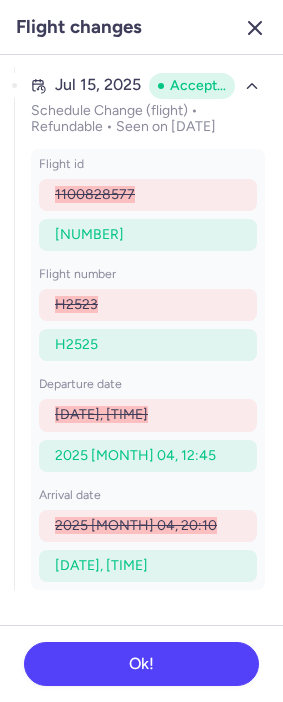 click 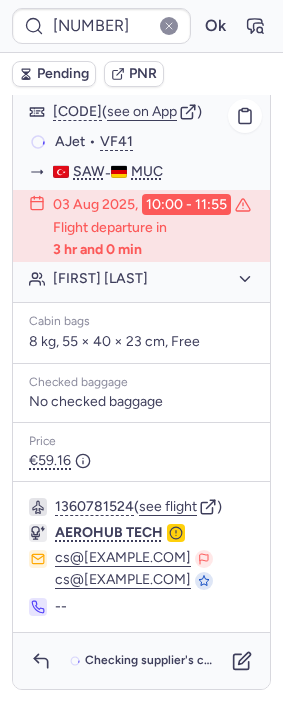 scroll, scrollTop: 444, scrollLeft: 0, axis: vertical 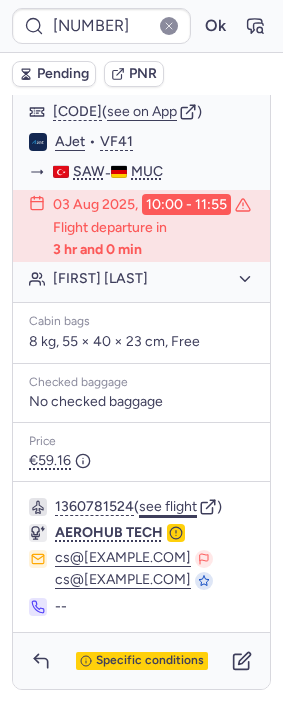 click on "see flight" 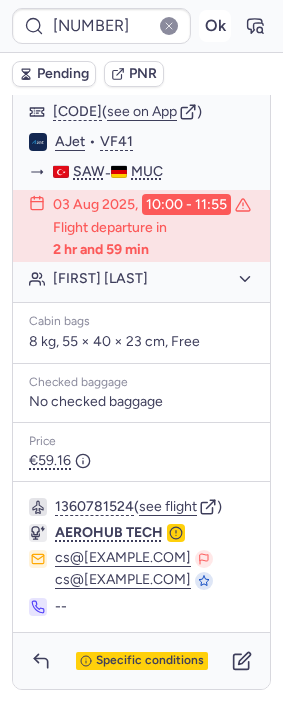 click on "Ok" at bounding box center (215, 26) 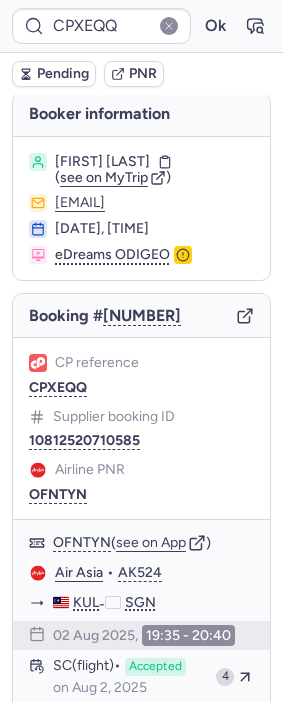 scroll, scrollTop: 0, scrollLeft: 0, axis: both 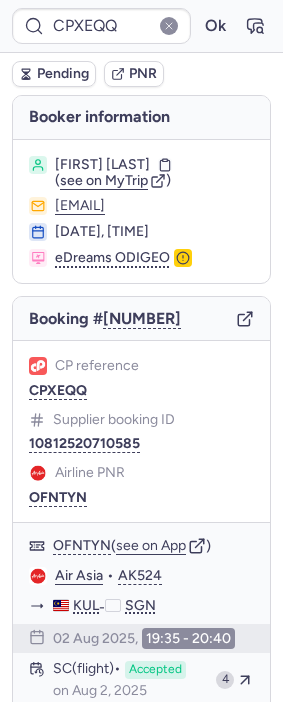 type on "[CODE]" 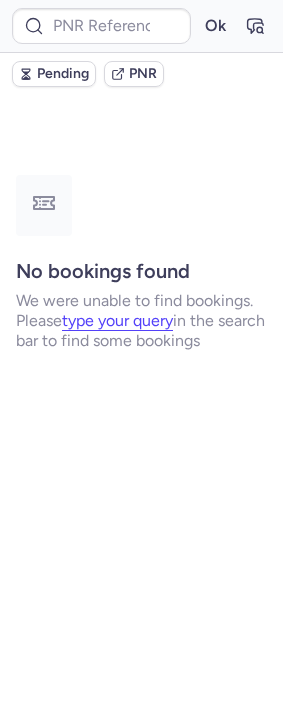 type on "CPCZG4" 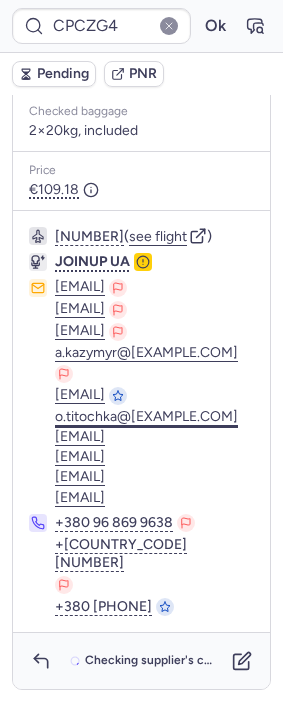 scroll, scrollTop: 652, scrollLeft: 0, axis: vertical 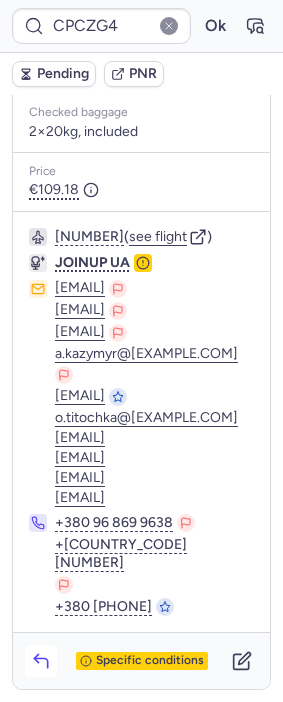 click 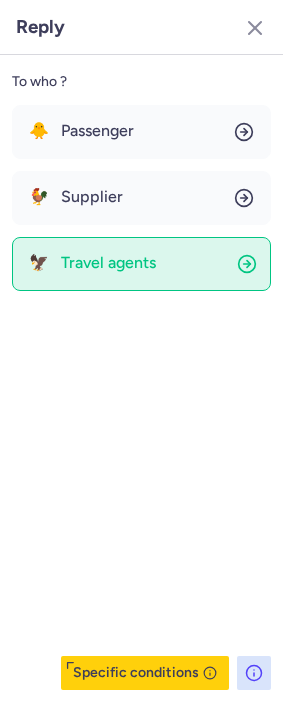 click on "Travel agents" at bounding box center (108, 263) 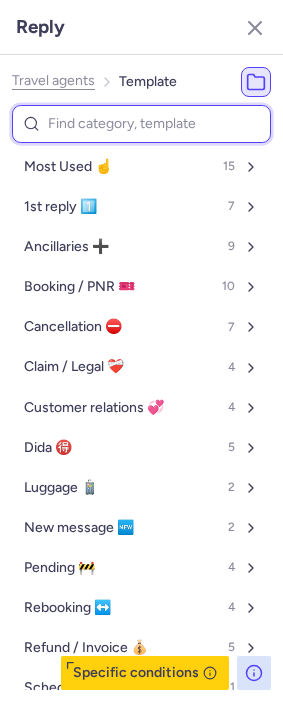 drag, startPoint x: 118, startPoint y: 132, endPoint x: 136, endPoint y: 134, distance: 18.110771 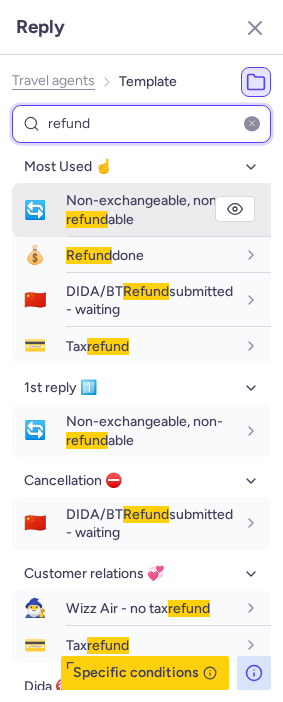 type on "refund" 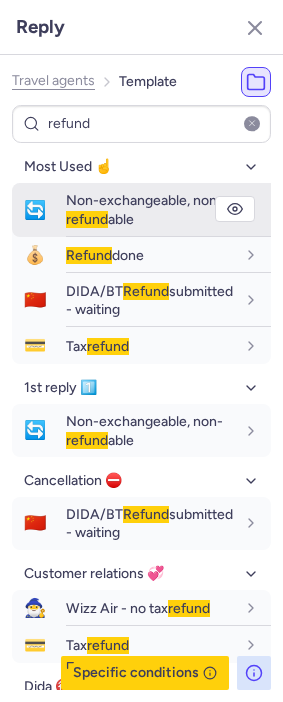 click on "Non-exchangeable, non- refund able" at bounding box center (144, 209) 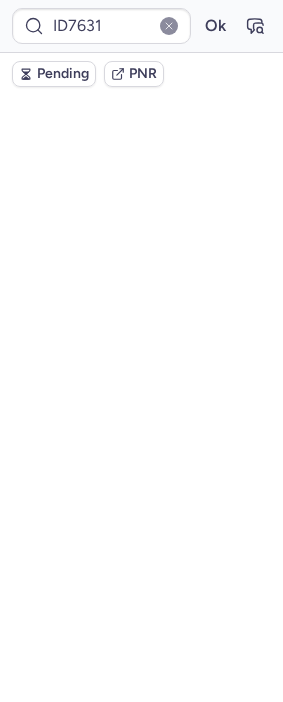 scroll, scrollTop: 0, scrollLeft: 0, axis: both 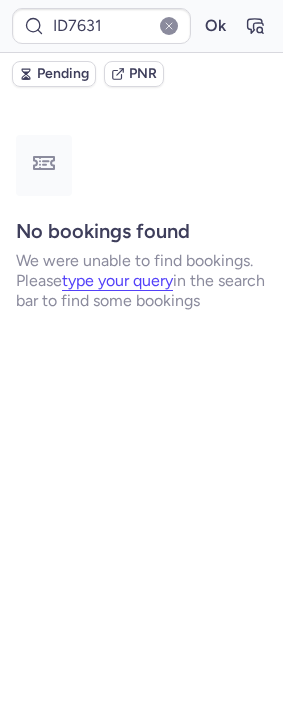 type on "[CODE]" 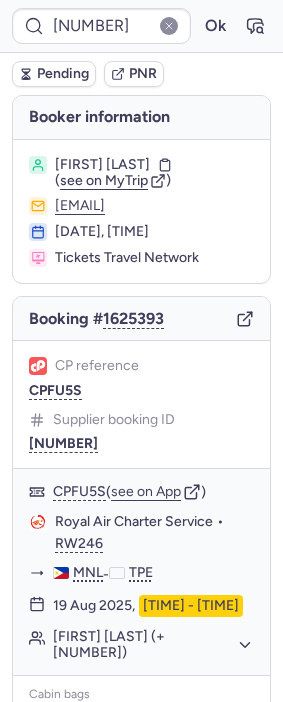 type on "10812521110346" 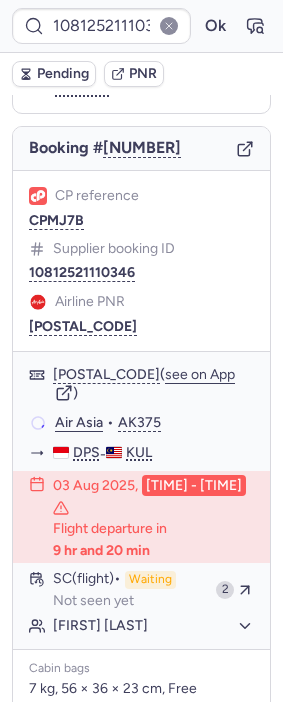 scroll, scrollTop: 222, scrollLeft: 0, axis: vertical 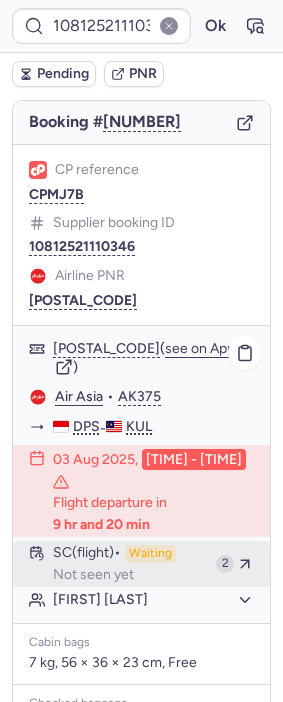 click on "Waiting" at bounding box center (150, 554) 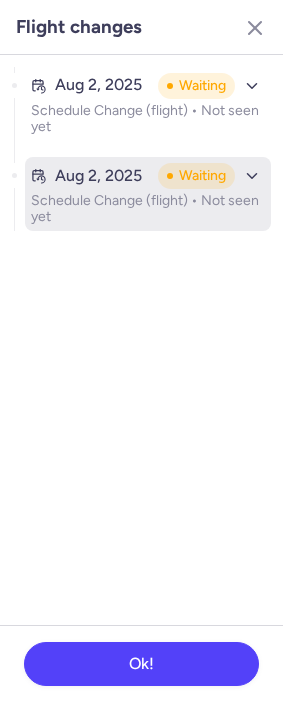 click on "Aug 2, 2025 Waiting Schedule Change (flight) •  Not seen yet" at bounding box center [148, 194] 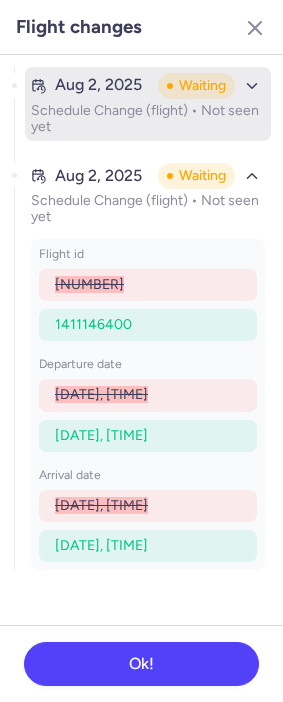 click on "Schedule Change (flight) •  Not seen yet" at bounding box center (148, 119) 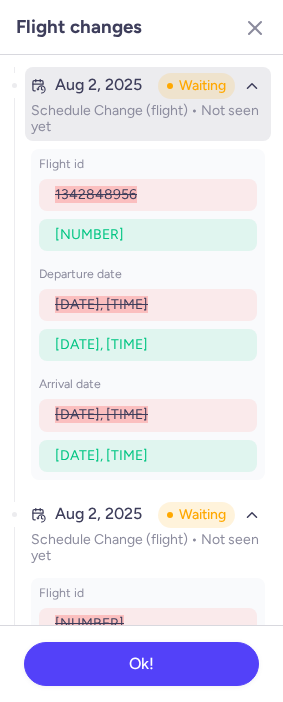 click on "[DATE] Waiting" at bounding box center [148, 86] 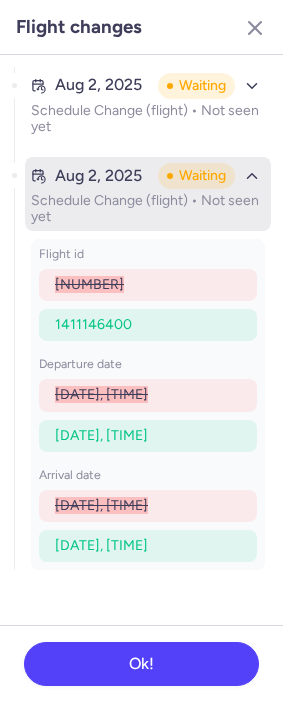 click on "Schedule Change (flight) •  Not seen yet" at bounding box center [148, 209] 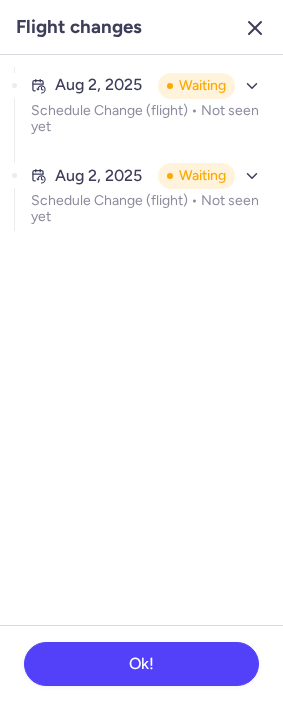click 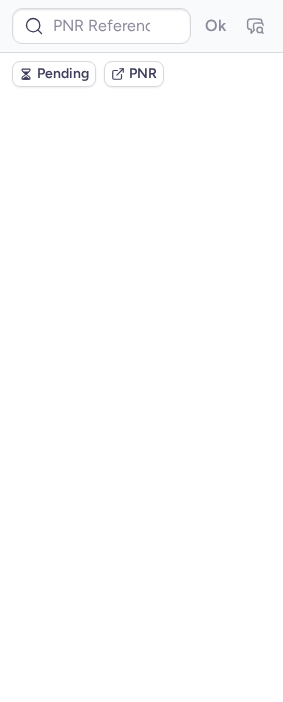 scroll, scrollTop: 0, scrollLeft: 0, axis: both 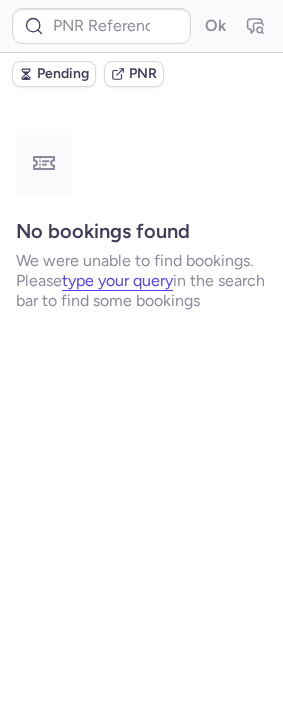 type on "CPALKA" 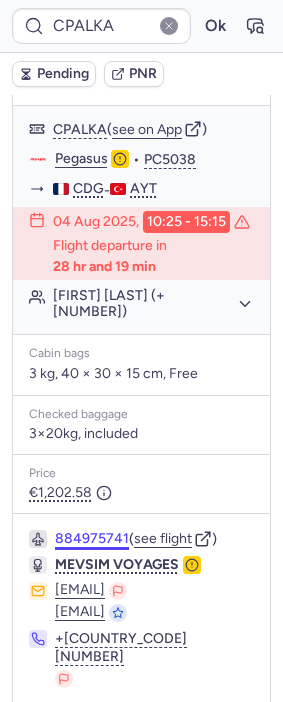 scroll, scrollTop: 444, scrollLeft: 0, axis: vertical 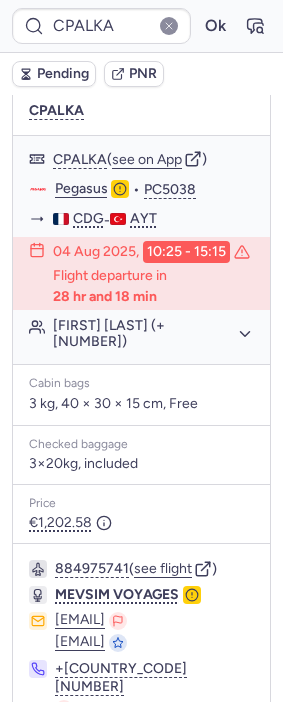 click on "Pending" at bounding box center [63, 74] 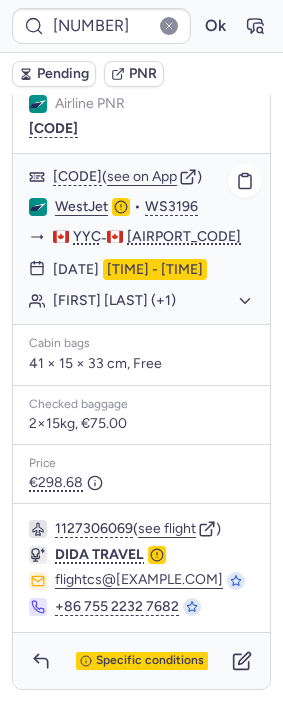scroll, scrollTop: 407, scrollLeft: 0, axis: vertical 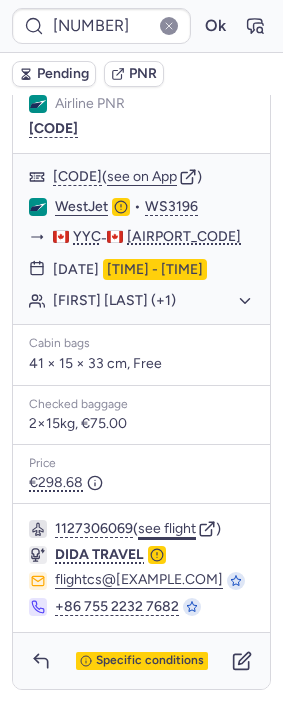 click on "see flight" 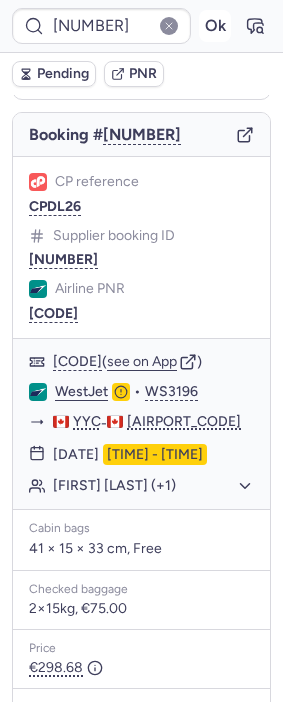 click on "Ok" at bounding box center (215, 26) 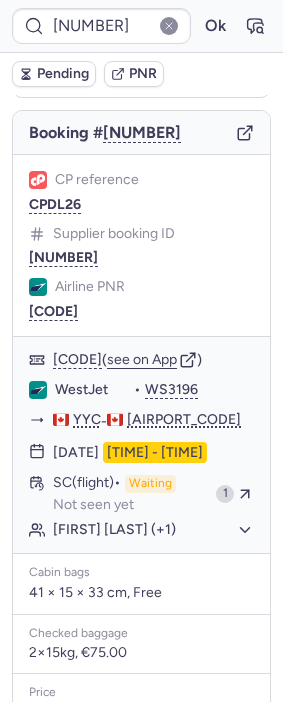 scroll, scrollTop: 184, scrollLeft: 0, axis: vertical 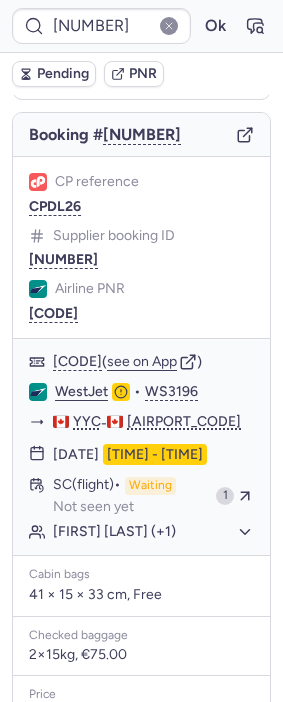 type on "CPALKA" 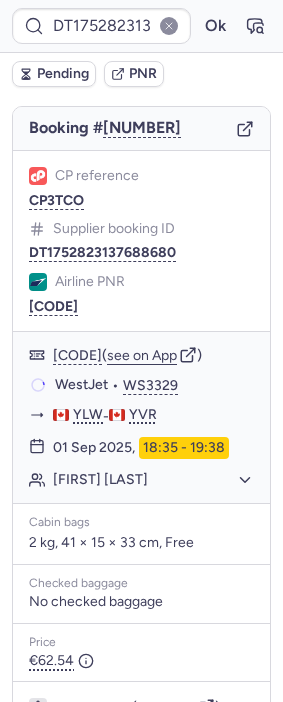 scroll, scrollTop: 367, scrollLeft: 0, axis: vertical 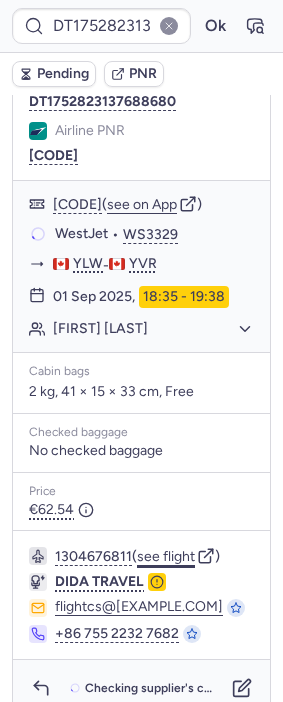 click on "see flight" 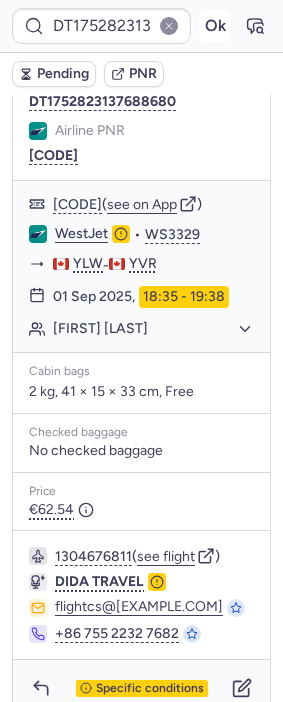 click on "Ok" at bounding box center (215, 26) 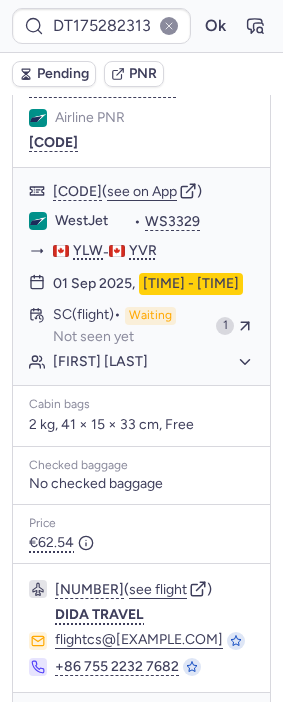 scroll, scrollTop: 367, scrollLeft: 0, axis: vertical 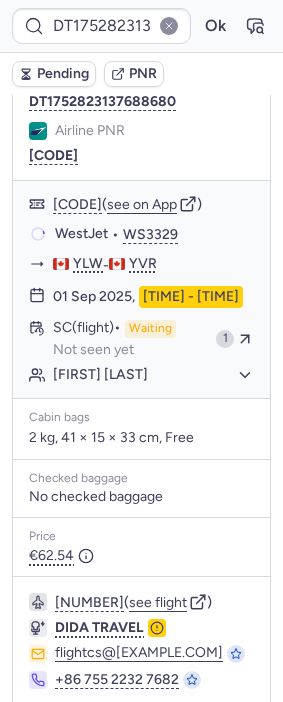 type on "CPALKA" 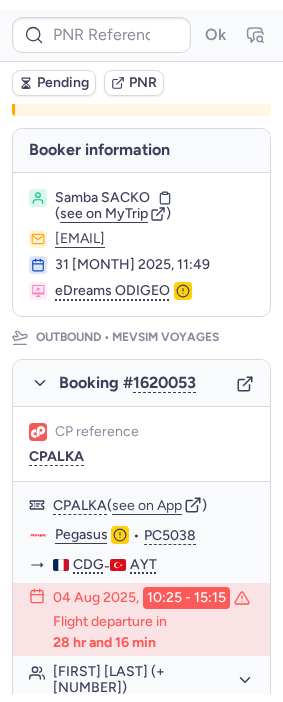 scroll, scrollTop: 111, scrollLeft: 0, axis: vertical 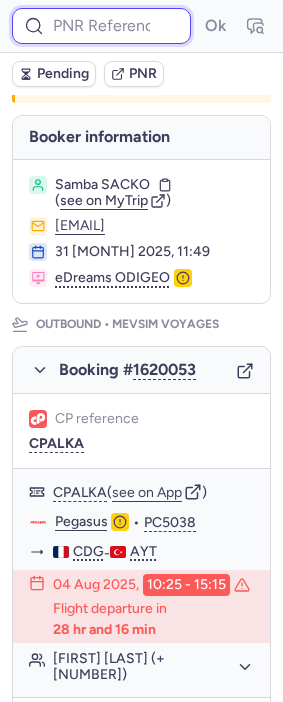 drag, startPoint x: 89, startPoint y: 36, endPoint x: 106, endPoint y: 35, distance: 17.029387 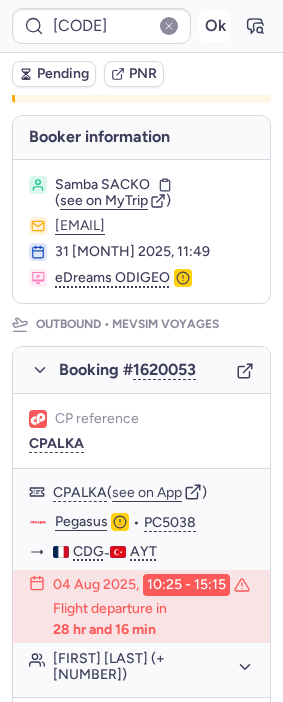 click on "Ok" at bounding box center [215, 26] 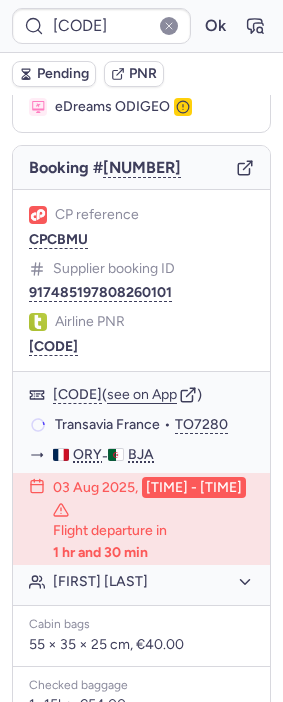 scroll, scrollTop: 0, scrollLeft: 0, axis: both 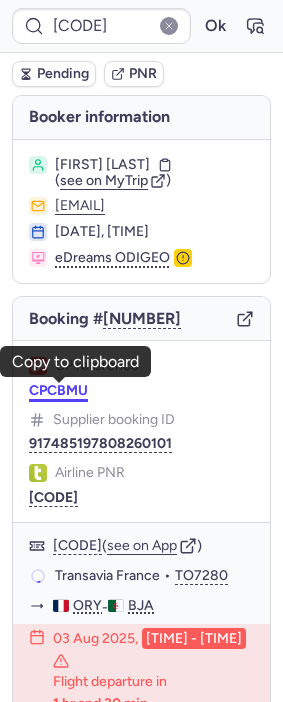 click on "CPCBMU" at bounding box center (58, 391) 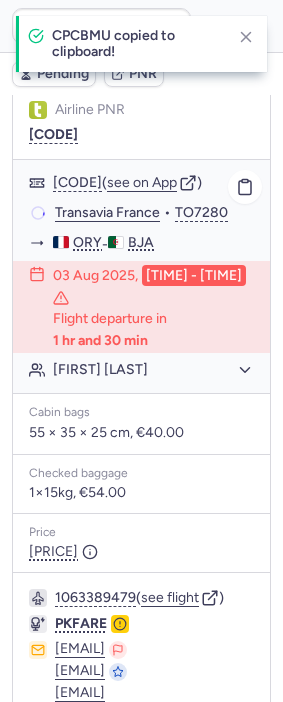 scroll, scrollTop: 666, scrollLeft: 0, axis: vertical 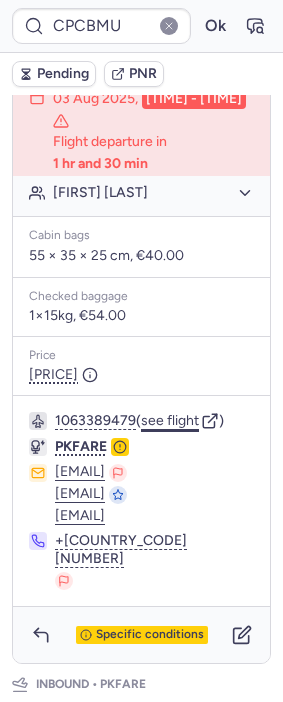 click on "see flight" 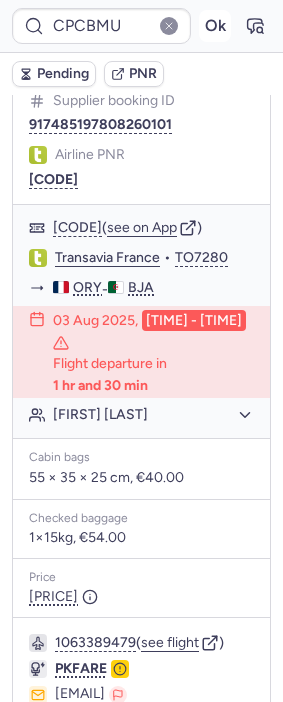 click on "Ok" at bounding box center [215, 26] 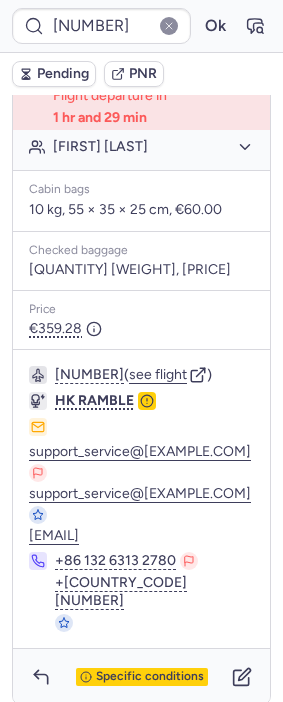 scroll, scrollTop: 587, scrollLeft: 0, axis: vertical 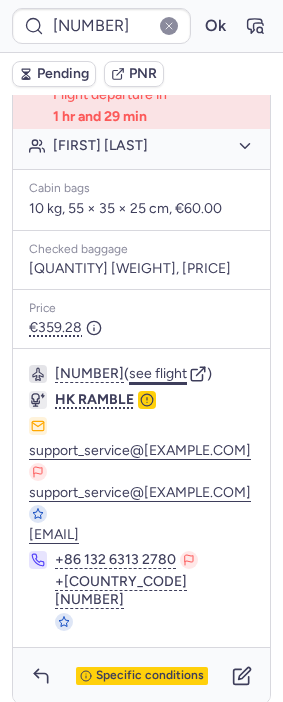 click on "see flight" 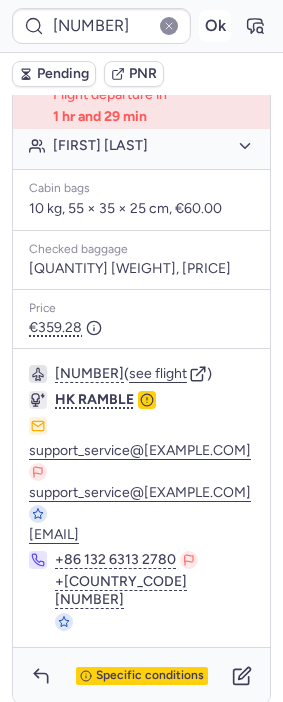click on "Ok" at bounding box center [215, 26] 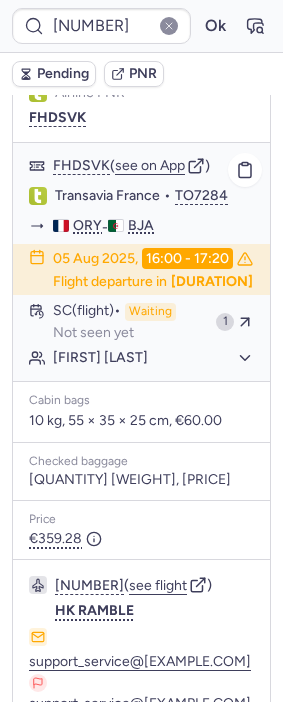 scroll, scrollTop: 365, scrollLeft: 0, axis: vertical 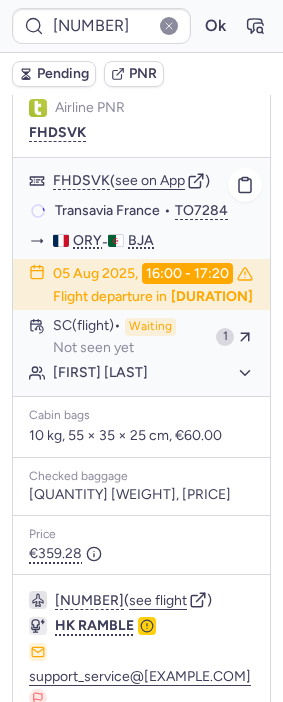 type on "CPALKA" 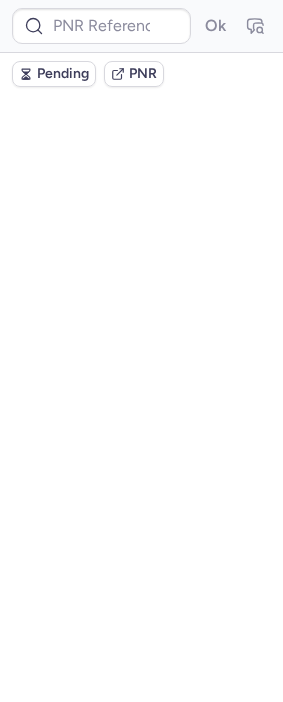 scroll, scrollTop: 0, scrollLeft: 0, axis: both 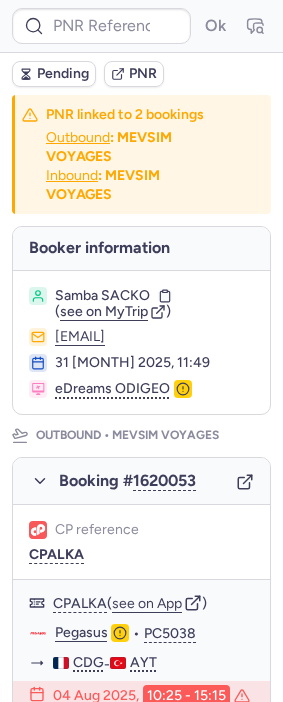 type on "CPALKA" 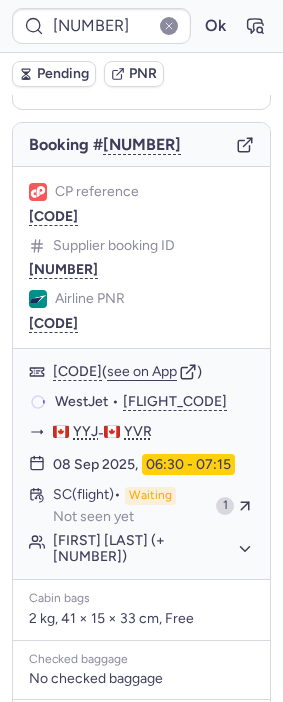 scroll, scrollTop: 222, scrollLeft: 0, axis: vertical 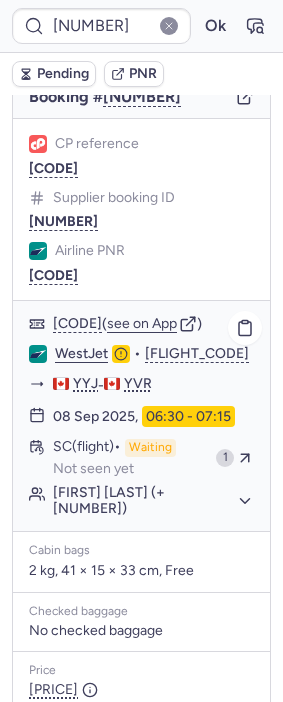 type on "CPALKA" 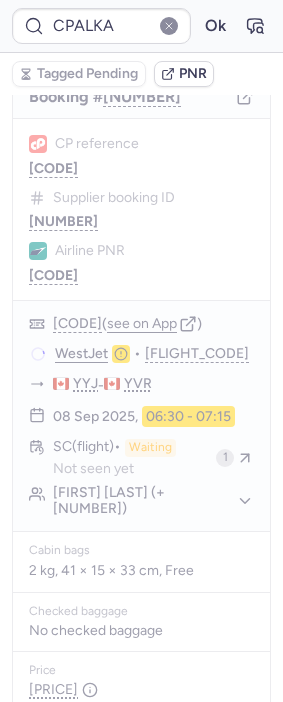 type 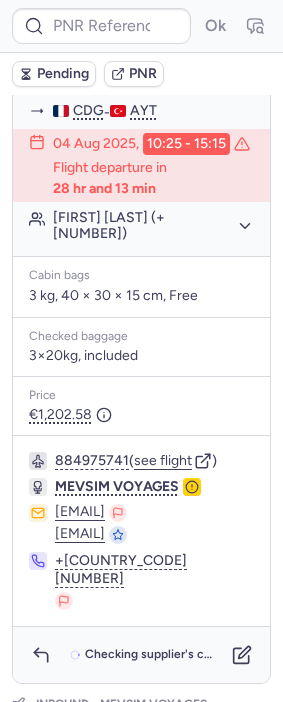scroll, scrollTop: 555, scrollLeft: 0, axis: vertical 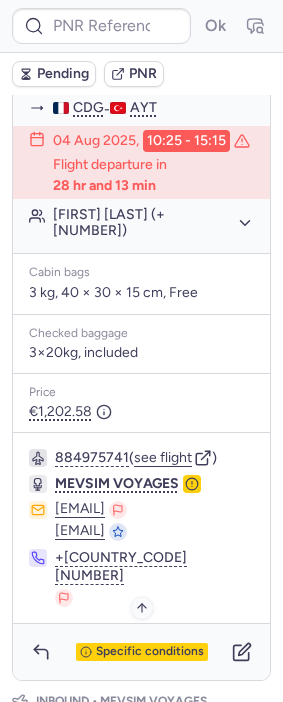 click on "Specific conditions" at bounding box center [150, 652] 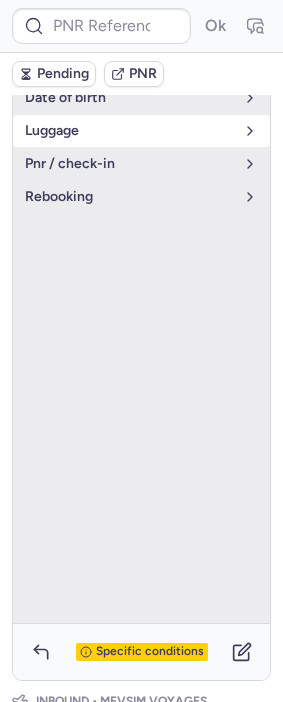 click on "luggage" at bounding box center (141, 131) 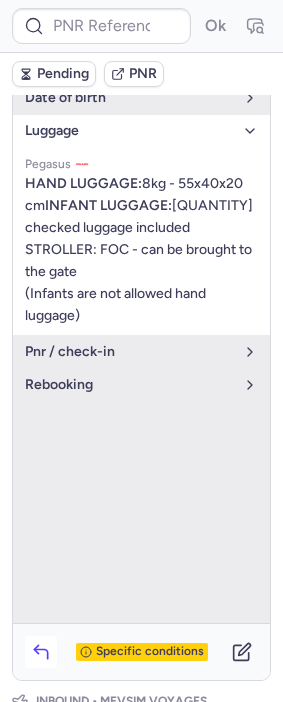 click 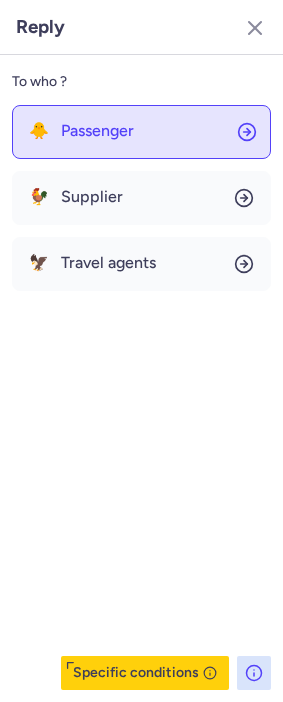 click on "🐥 Passenger" 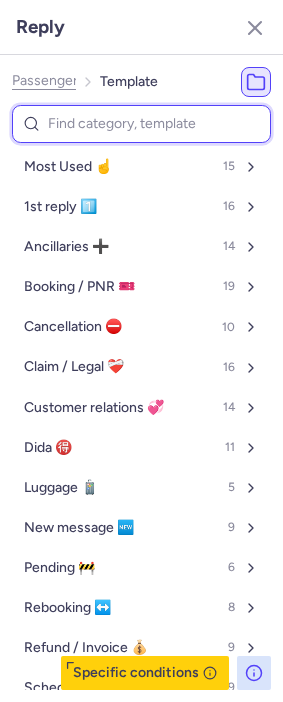 click at bounding box center [141, 124] 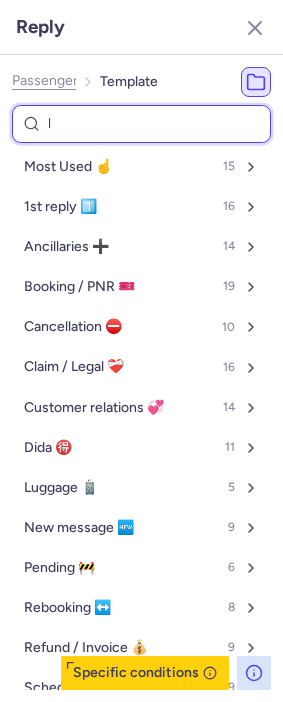 type on "lu" 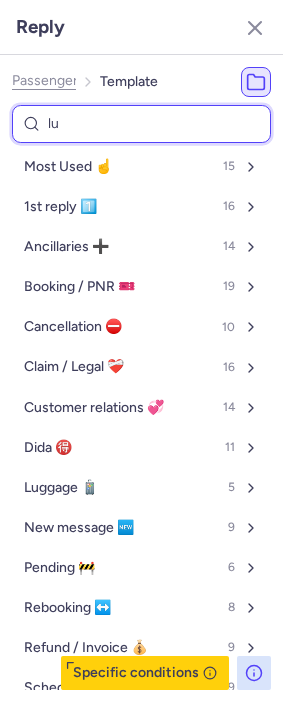 select on "en" 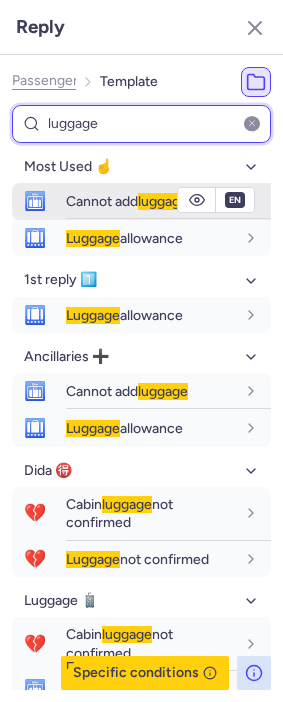 type on "luggage" 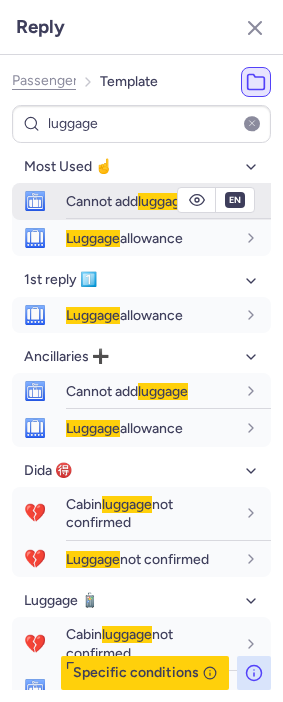 click on "Cannot add  luggage" at bounding box center (127, 201) 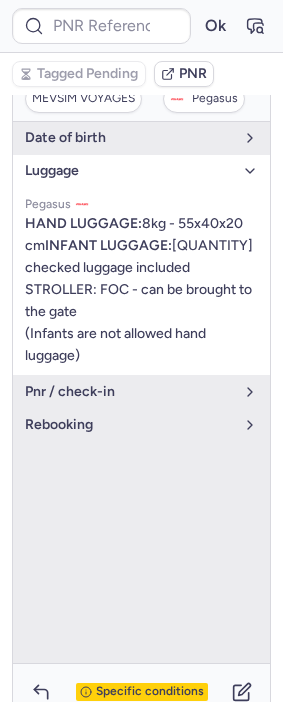 type on "CPALKA" 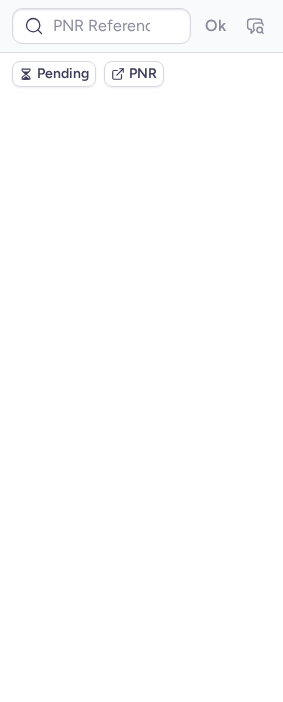 scroll, scrollTop: 0, scrollLeft: 0, axis: both 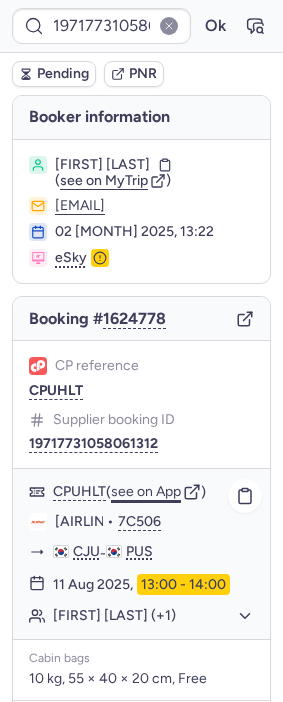 click on "see on App" 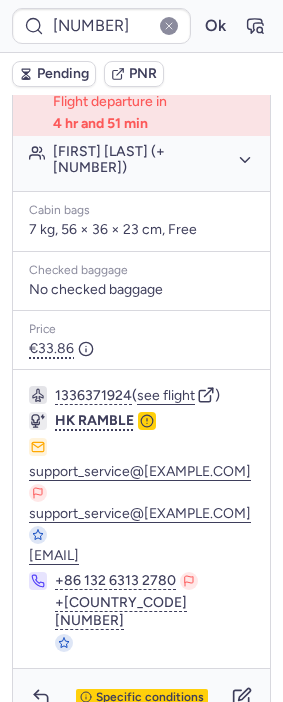 scroll, scrollTop: 560, scrollLeft: 0, axis: vertical 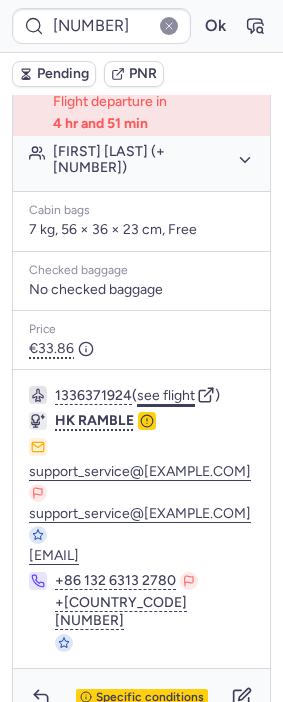 click on "see flight" 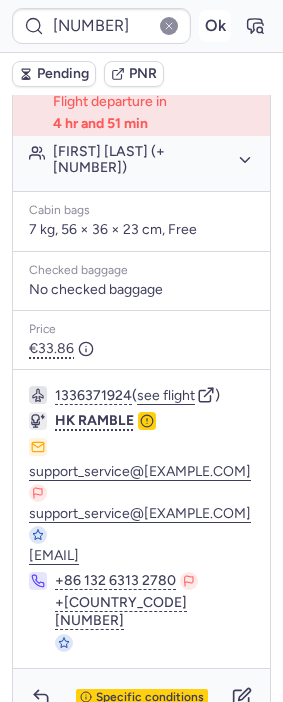 click on "Ok" at bounding box center [215, 26] 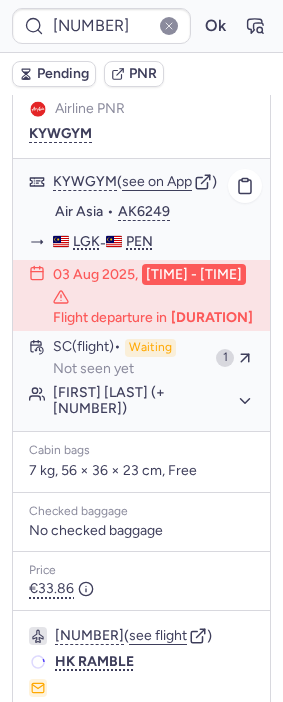 scroll, scrollTop: 338, scrollLeft: 0, axis: vertical 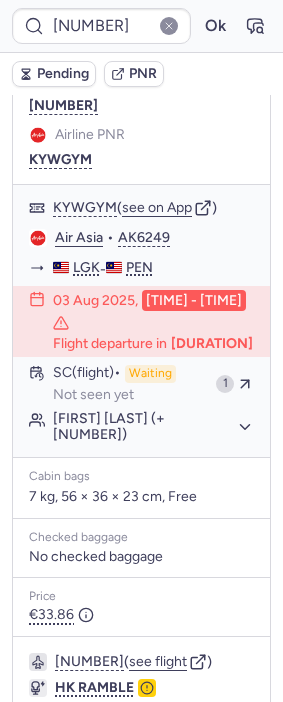 type on "CPZWBK" 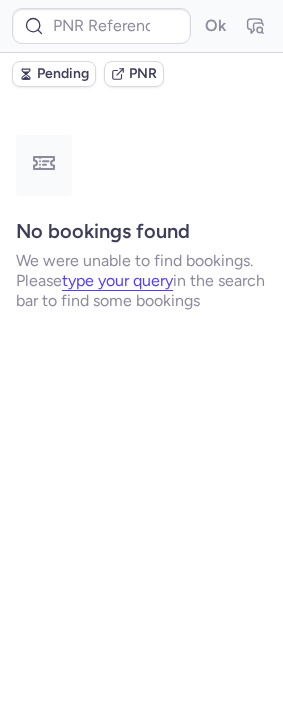 scroll, scrollTop: 0, scrollLeft: 0, axis: both 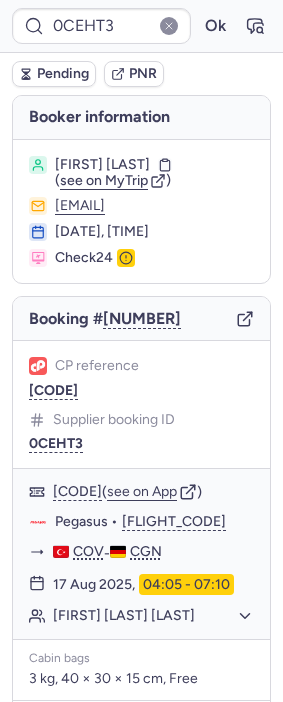 type on "CPZWBK" 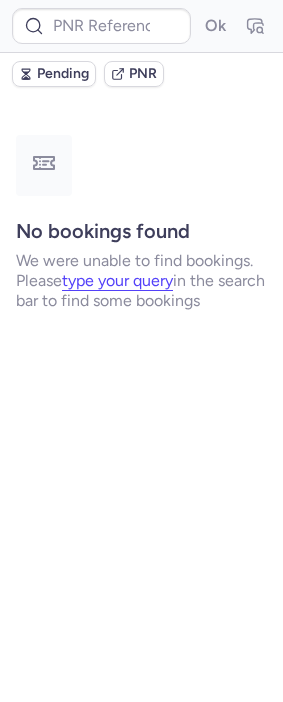 type on "CPZWBK" 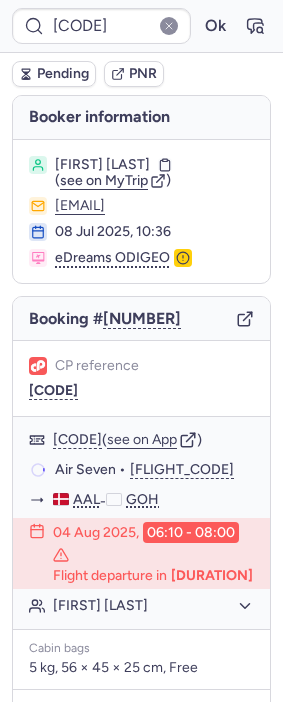 type on "CPZWBK" 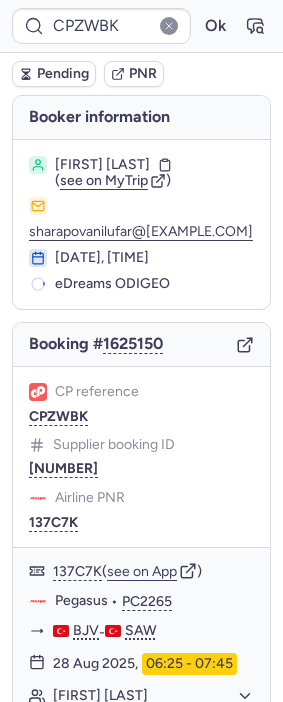 type on "[CODE]" 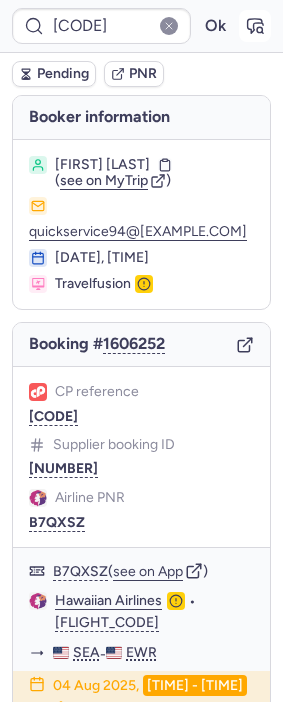 click 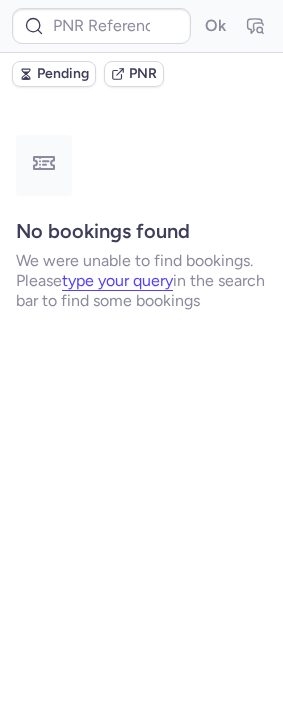 type on "CPZWBK" 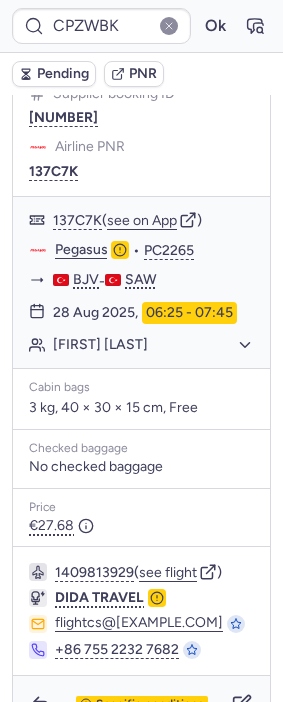 scroll, scrollTop: 367, scrollLeft: 0, axis: vertical 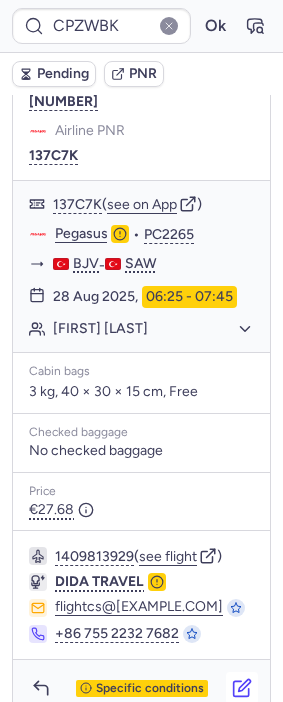 click 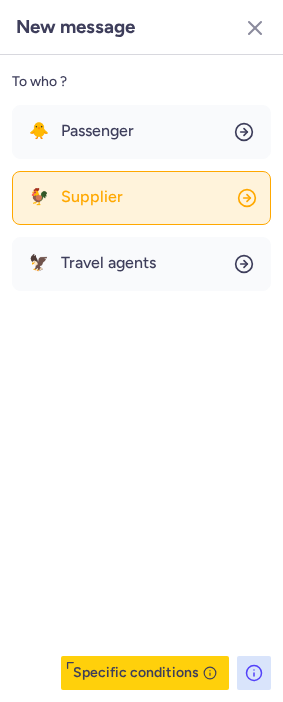 click on "🐓 Supplier" 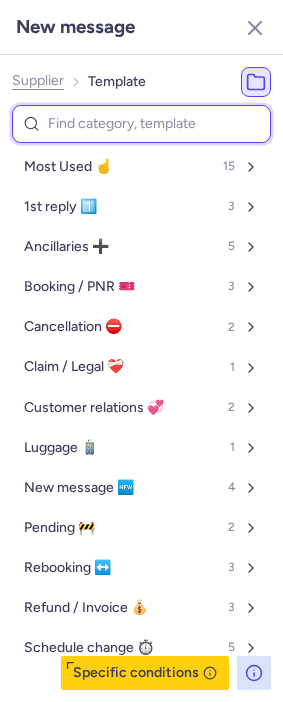 click at bounding box center [141, 124] 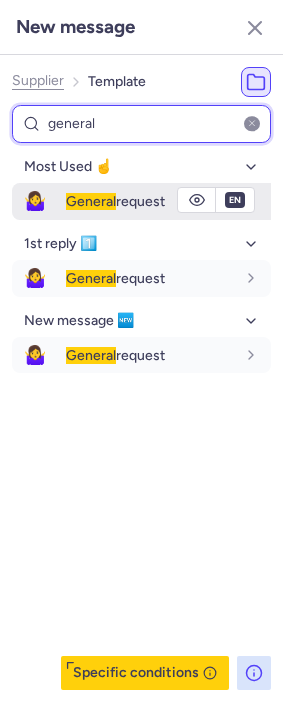 type on "general" 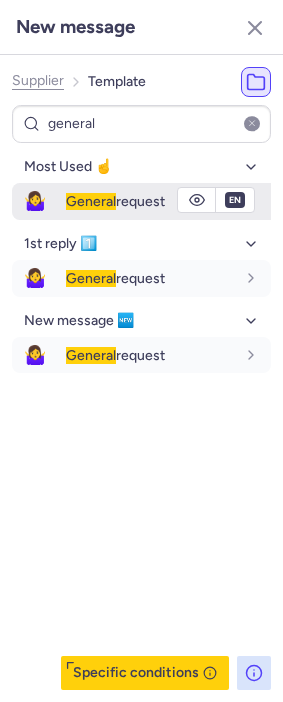 click on "🤷‍♀️" at bounding box center [35, 201] 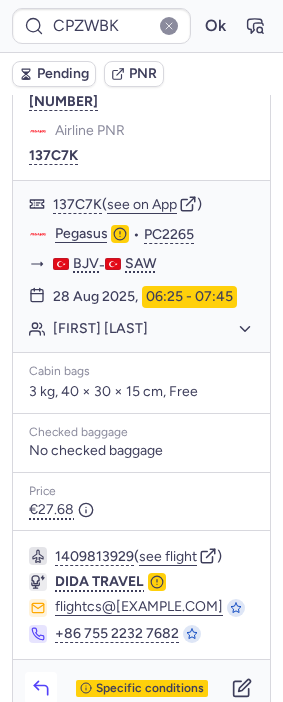 click 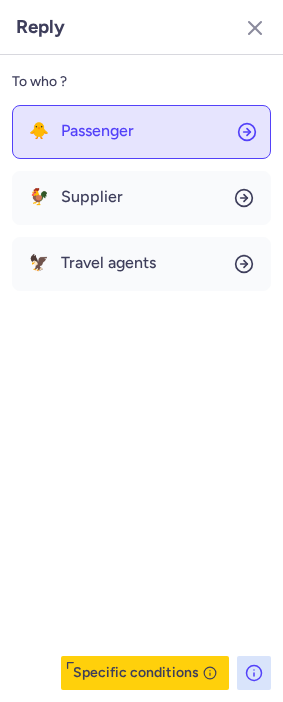 click on "Passenger" at bounding box center (97, 131) 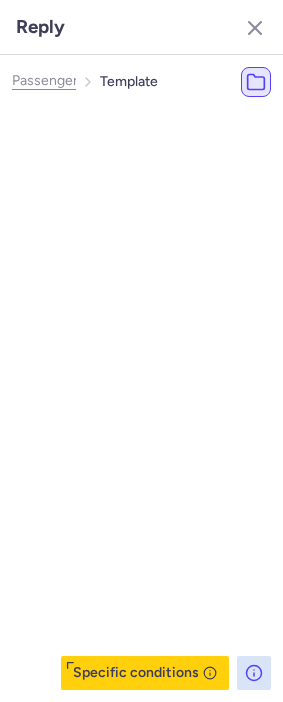 click at bounding box center [169, 124] 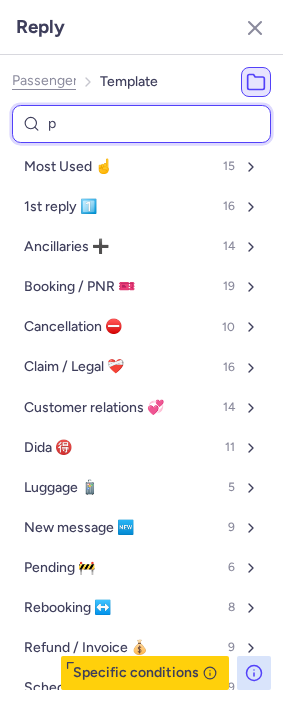 type on "pe" 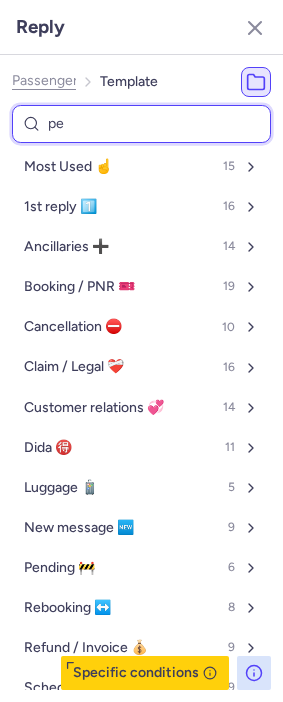 select on "en" 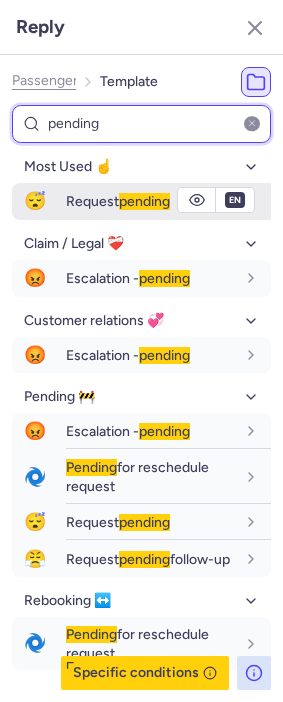 type on "pending" 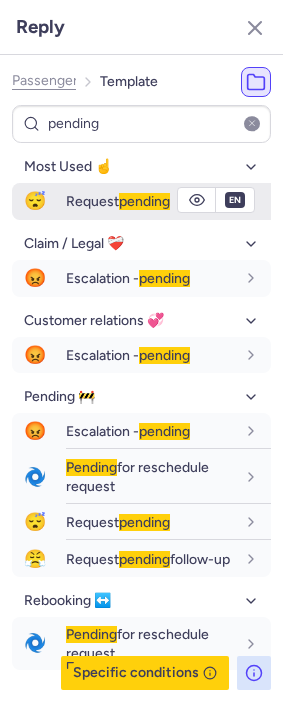click on "Request  pending" at bounding box center (118, 201) 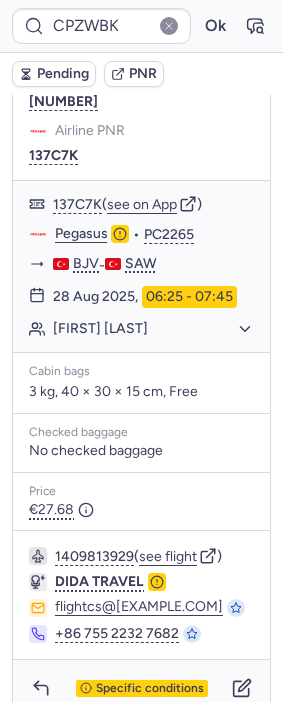 click on "Pending" at bounding box center (63, 74) 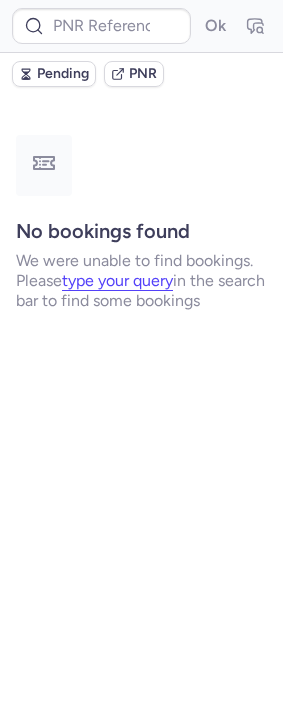 scroll, scrollTop: 0, scrollLeft: 0, axis: both 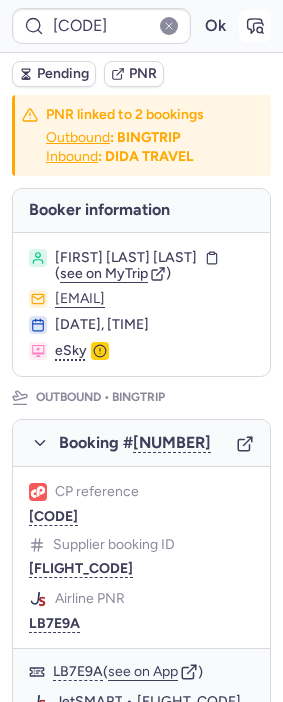 click at bounding box center [255, 26] 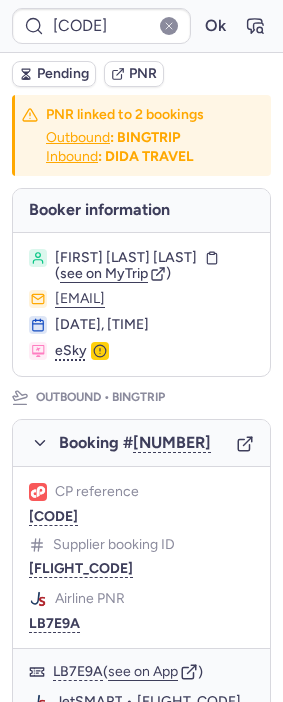 type on "CPZWBK" 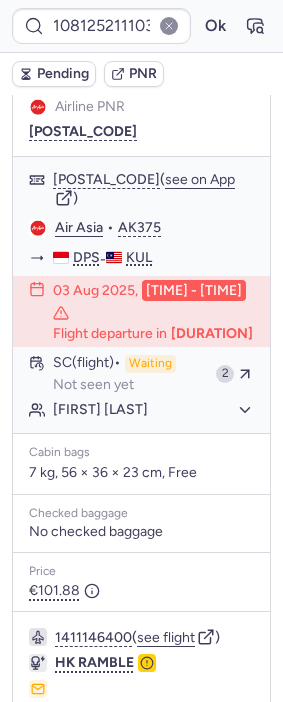 scroll, scrollTop: 606, scrollLeft: 0, axis: vertical 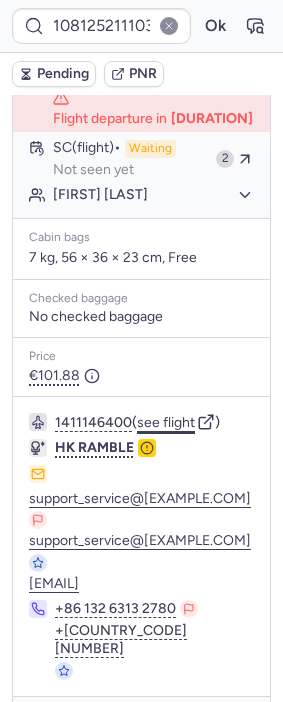click on "see flight" 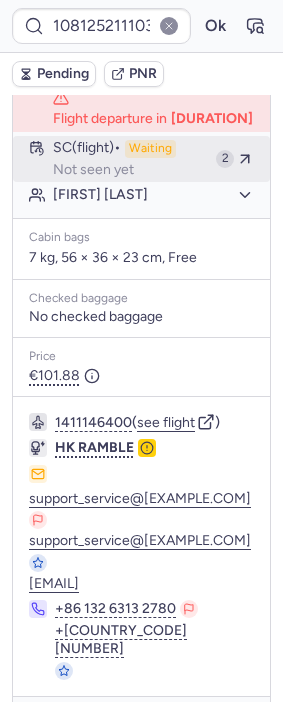click on "SC   (flight)  Waiting Not seen yet 2" 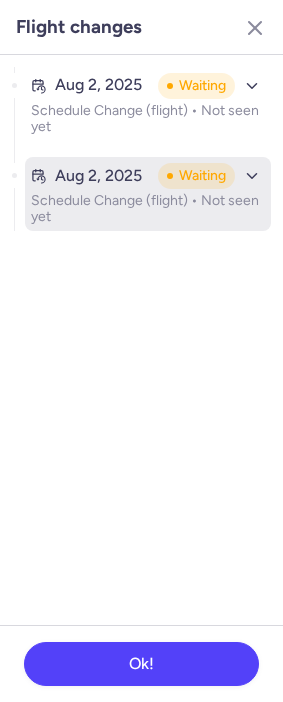 click on "Schedule Change (flight) •  Not seen yet" at bounding box center [148, 209] 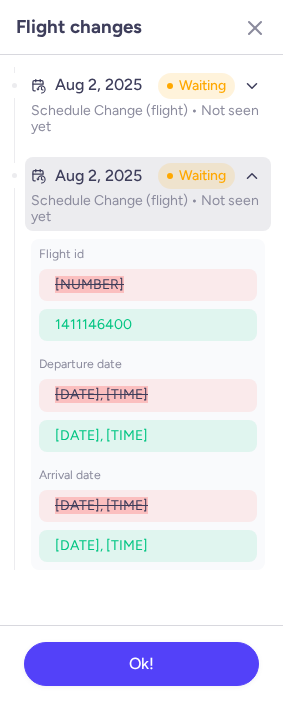click on "Schedule Change (flight) •  Not seen yet" at bounding box center (148, 209) 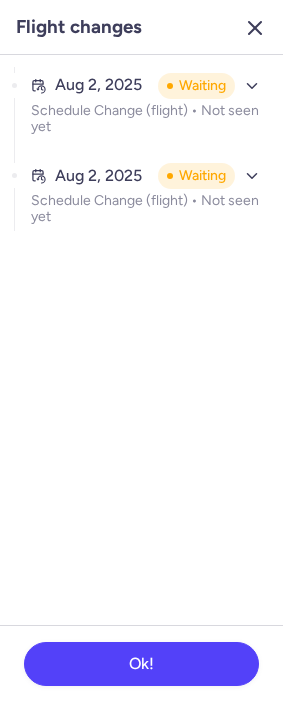 click 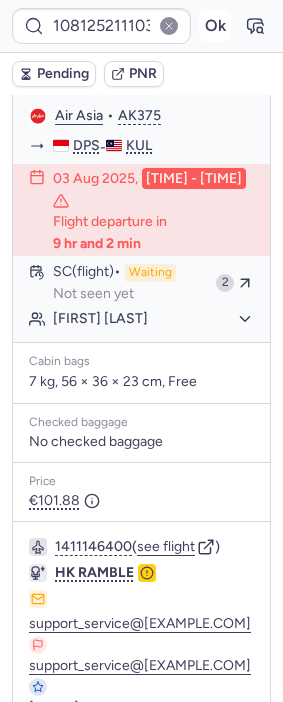 scroll, scrollTop: 495, scrollLeft: 0, axis: vertical 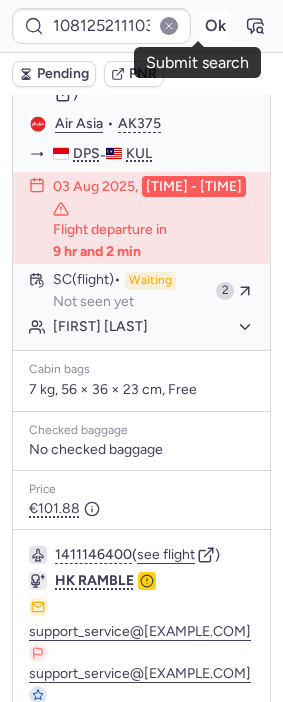 click on "Ok" at bounding box center (215, 26) 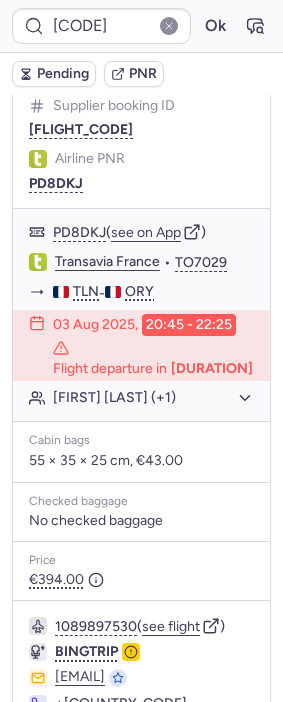 scroll, scrollTop: 1361, scrollLeft: 0, axis: vertical 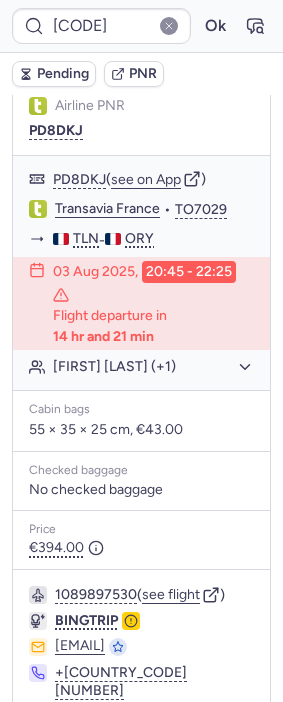 type on "CPYXWM" 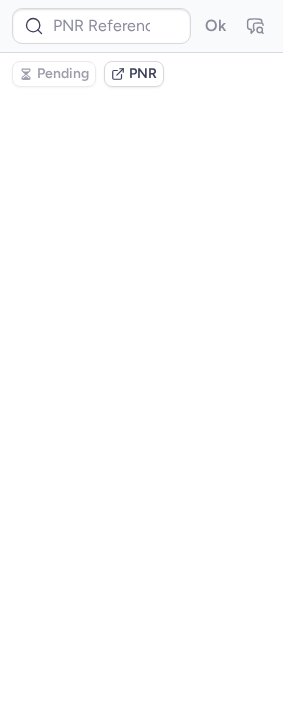 scroll, scrollTop: 0, scrollLeft: 0, axis: both 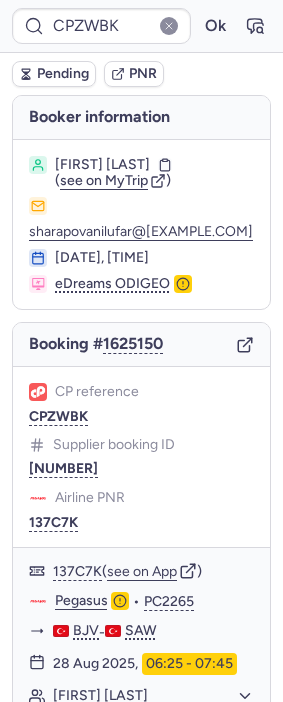 type on "CPECIE" 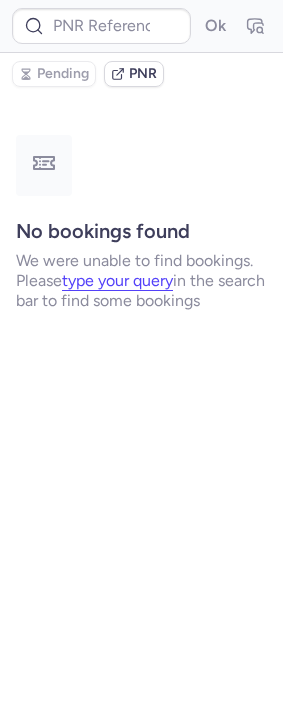 type on "CPZWBK" 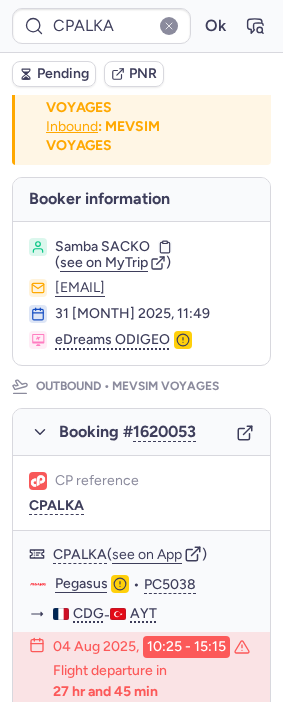 scroll, scrollTop: 222, scrollLeft: 0, axis: vertical 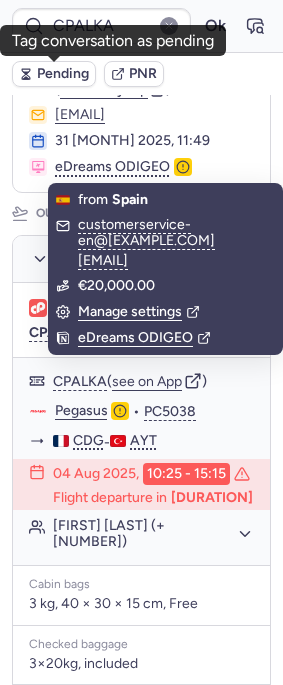 click on "Pending" at bounding box center (63, 74) 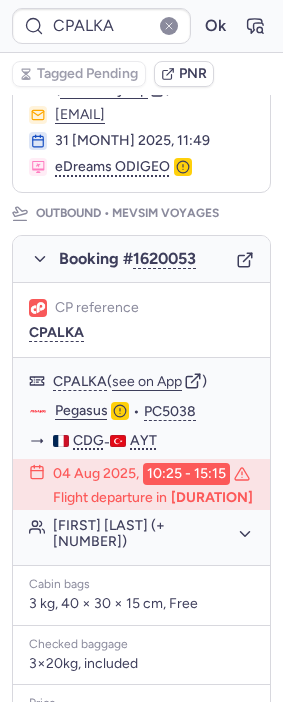 type on "CPKR6L" 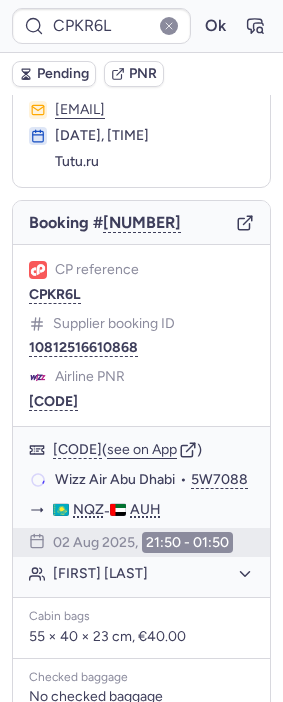 scroll, scrollTop: 91, scrollLeft: 0, axis: vertical 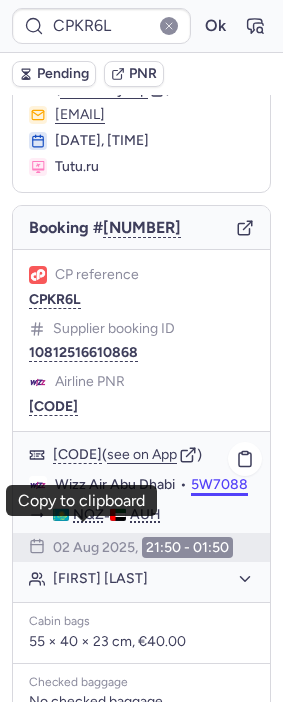 click on "5W7088" at bounding box center (219, 485) 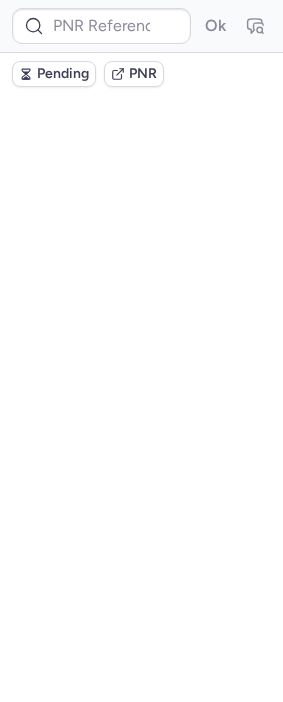 scroll, scrollTop: 0, scrollLeft: 0, axis: both 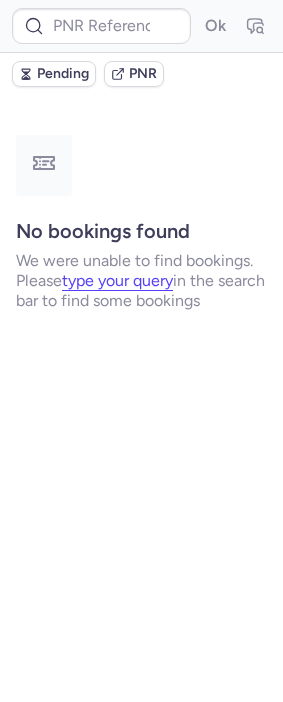 type on "CPKR6L" 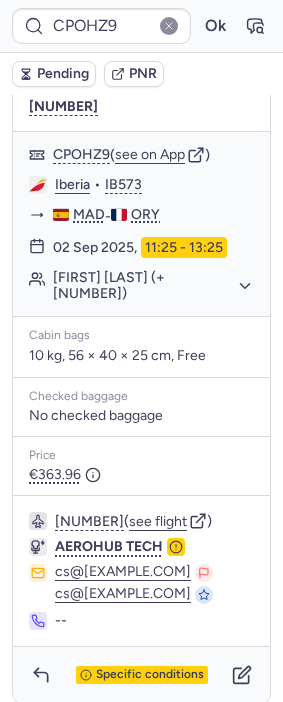 scroll, scrollTop: 367, scrollLeft: 0, axis: vertical 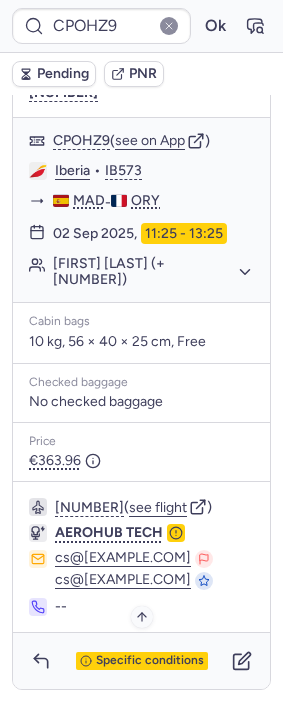 click on "Specific conditions" at bounding box center (150, 661) 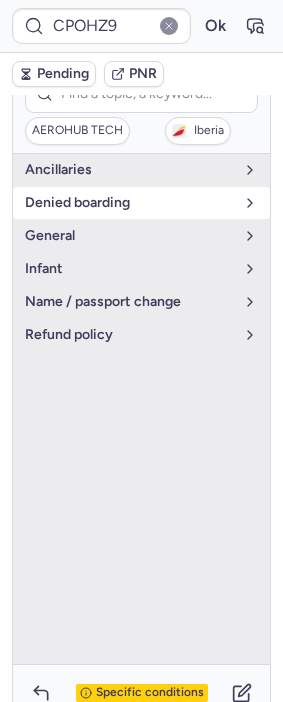 scroll, scrollTop: 256, scrollLeft: 0, axis: vertical 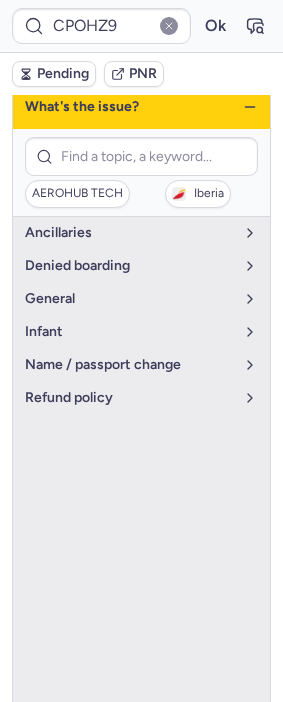 click 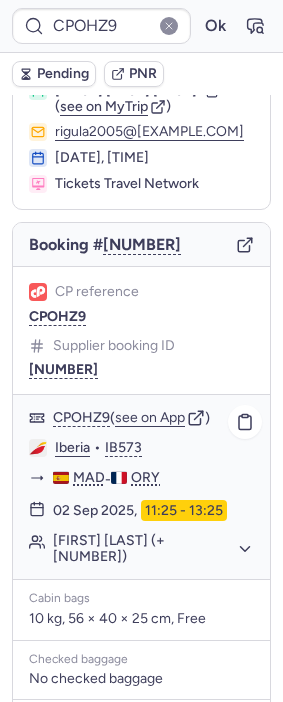 scroll, scrollTop: 0, scrollLeft: 0, axis: both 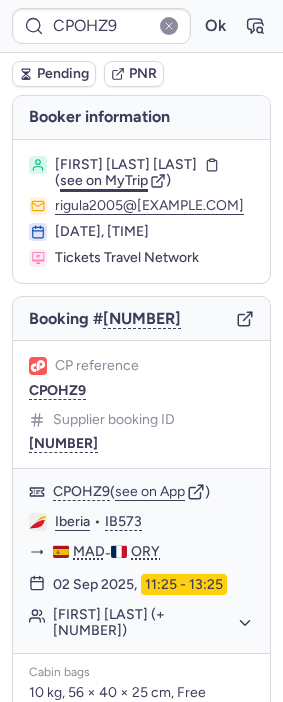 click on "see on MyTrip" at bounding box center [104, 180] 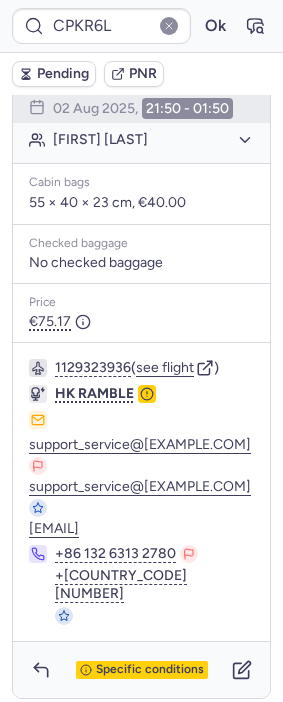 scroll, scrollTop: 544, scrollLeft: 0, axis: vertical 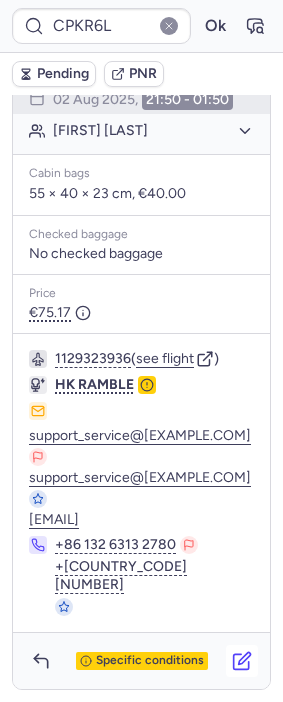 click 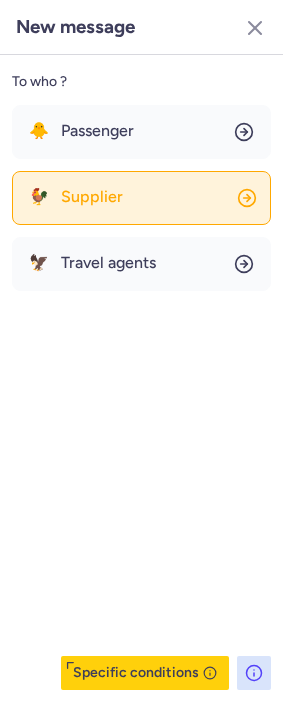 click on "🐓 Supplier" 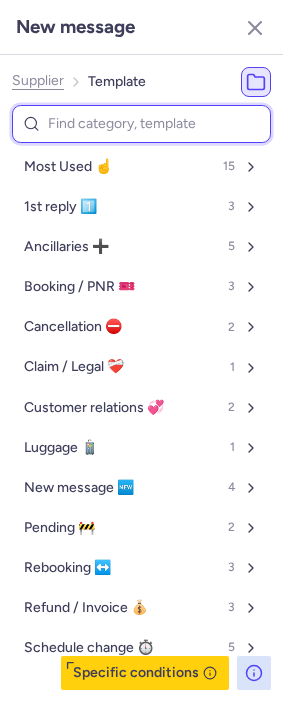 click at bounding box center (141, 124) 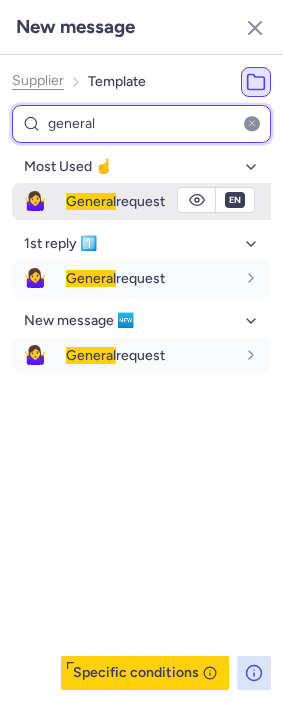 type on "general" 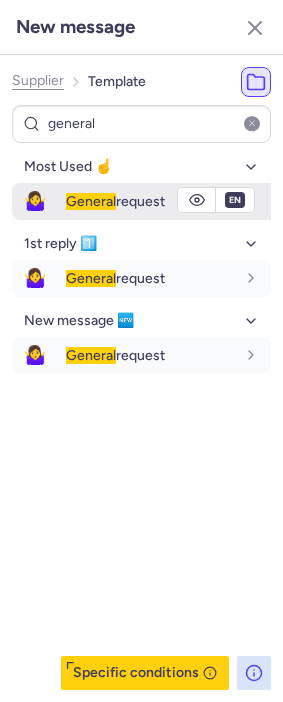 click on "🤷‍♀️ General  request" at bounding box center [141, 201] 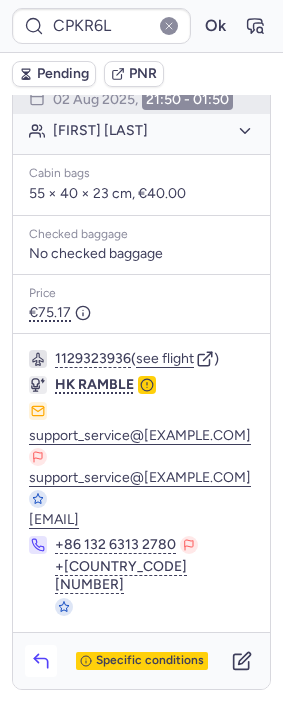 click 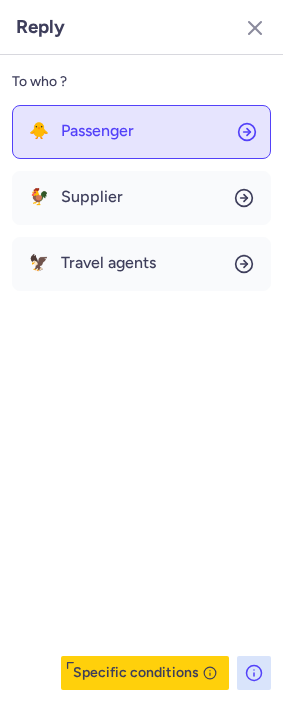 click on "🐥 Passenger" 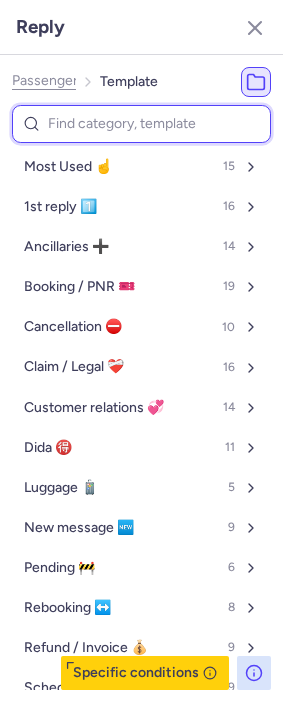 click at bounding box center [141, 124] 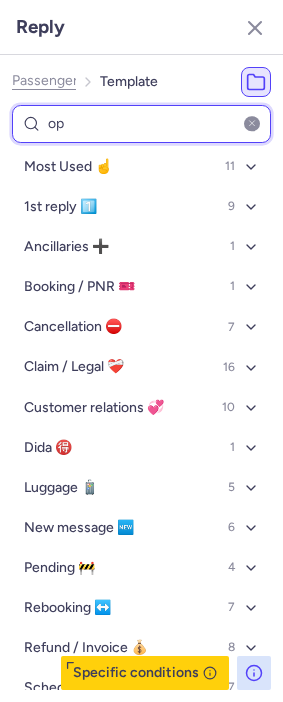 type on "o" 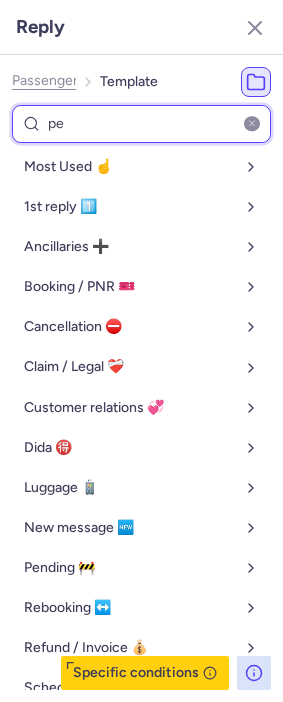 type on "pen" 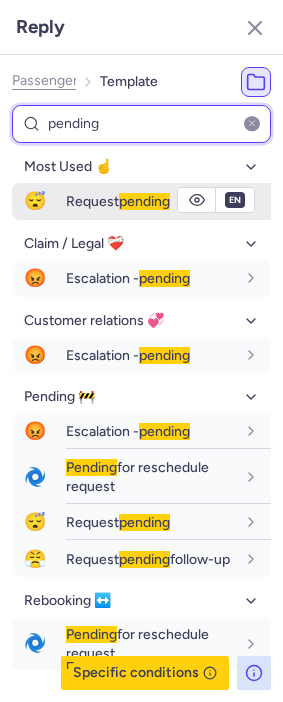 type on "pending" 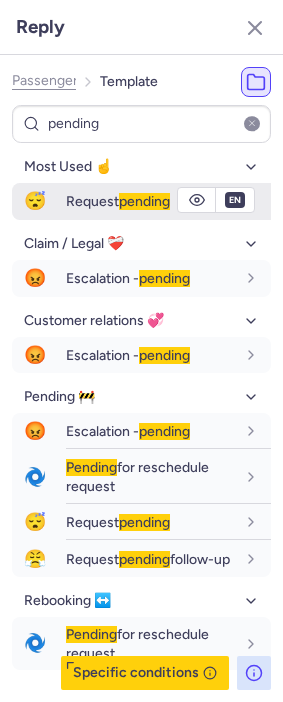 click on "Request  pending" at bounding box center (118, 201) 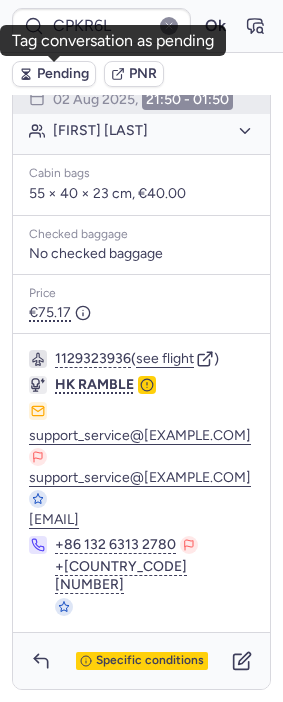 click on "Pending" at bounding box center [63, 74] 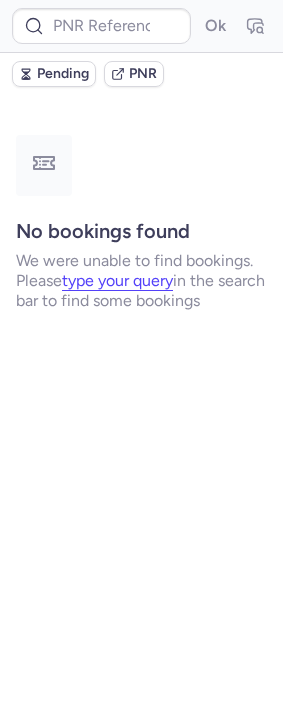 scroll, scrollTop: 0, scrollLeft: 0, axis: both 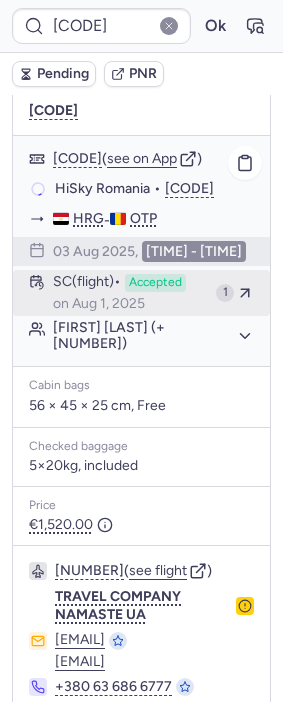 click on "SC (flight) Accepted on [DATE]" at bounding box center (130, 293) 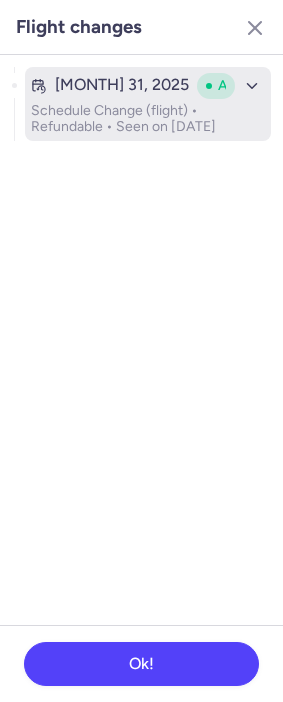 click on "[MONTH] 31, 2025 Accepted" at bounding box center (148, 86) 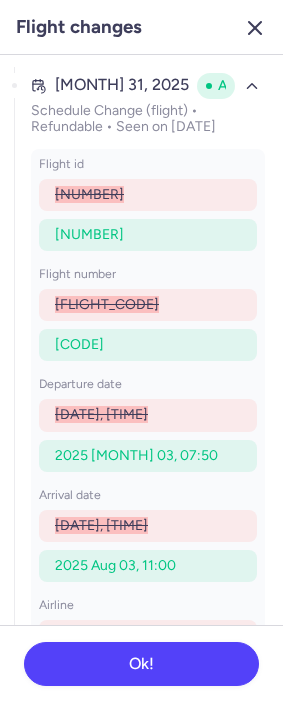 click 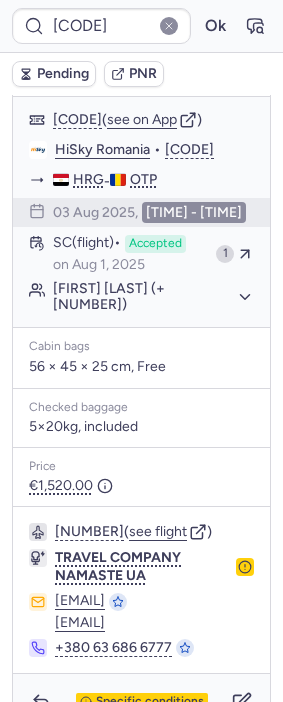 scroll, scrollTop: 468, scrollLeft: 0, axis: vertical 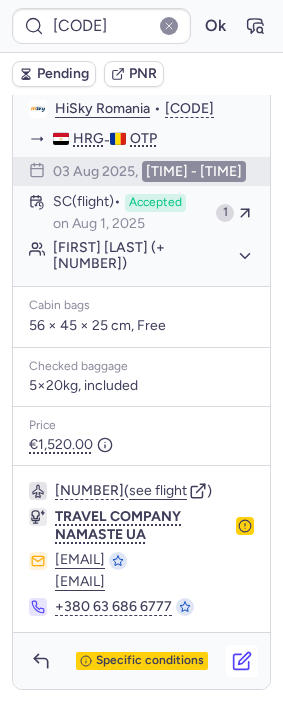 click 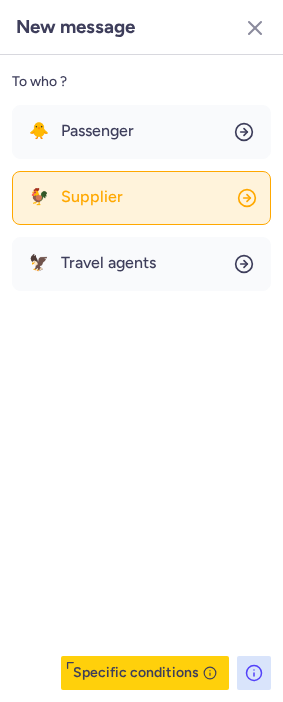click on "🐓 Supplier" 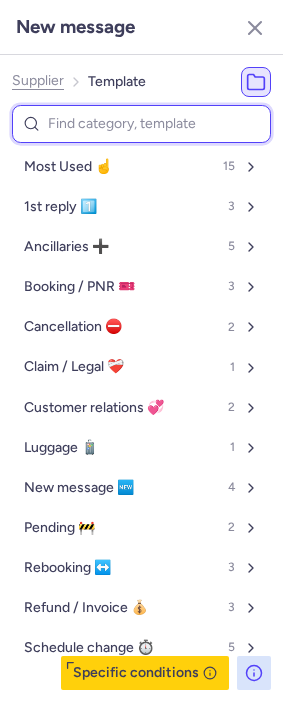 click at bounding box center (141, 124) 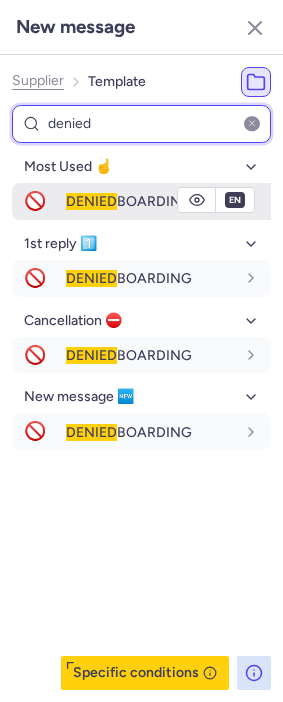 type on "denied" 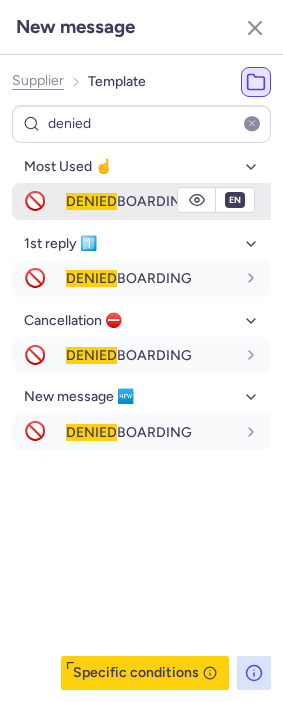 click on "DENIED  BOARDING" at bounding box center (168, 201) 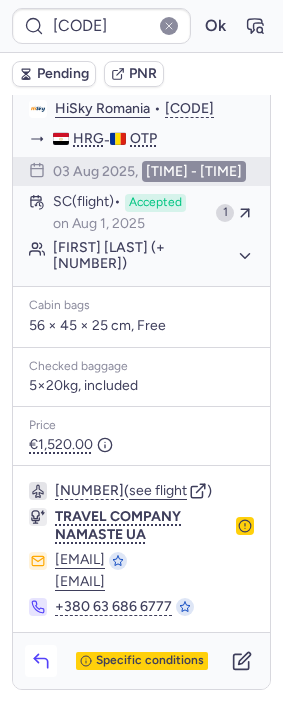 click 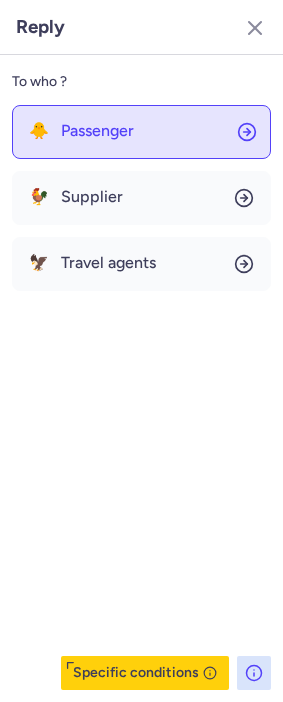 click on "🐥 Passenger" 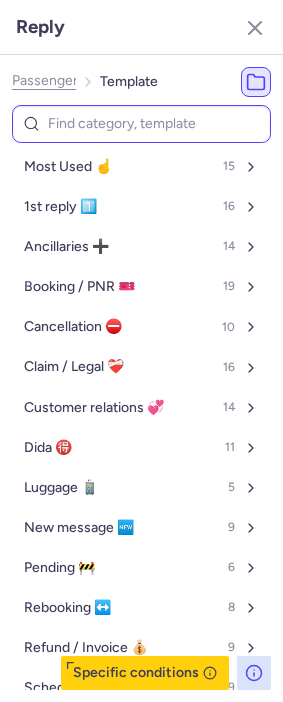 click at bounding box center (141, 124) 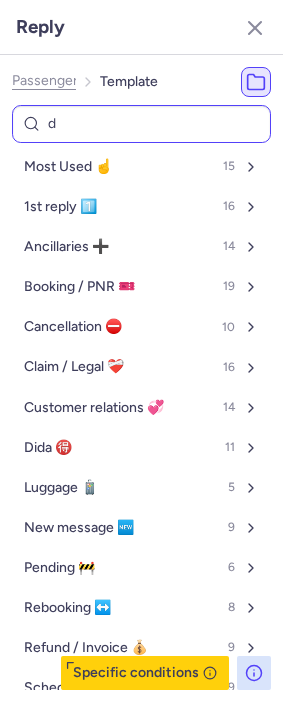 type on "de" 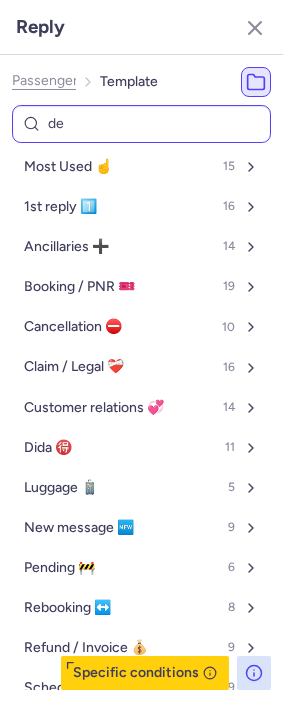 select on "en" 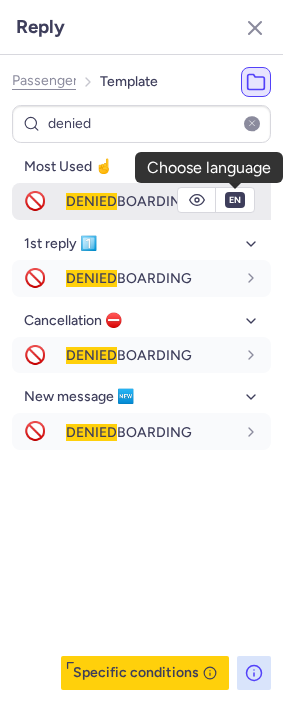 type on "denied" 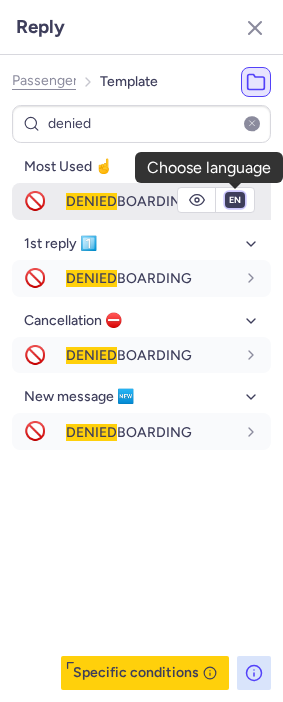 click on "fr en de nl pt es it ru" at bounding box center [235, 200] 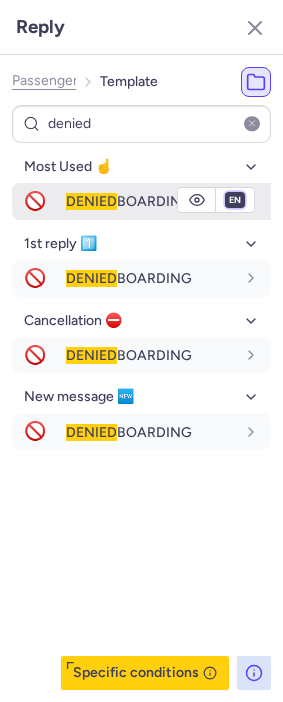 select on "fr" 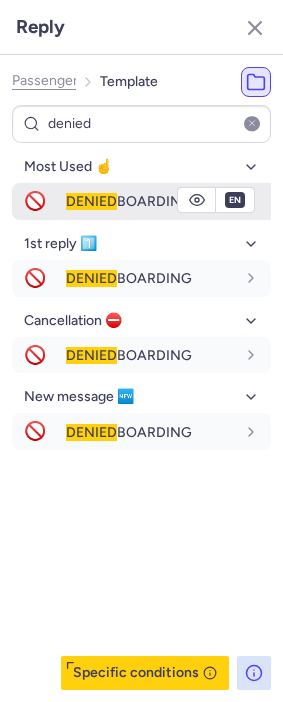 click on "fr en de nl pt es it ru" at bounding box center [235, 200] 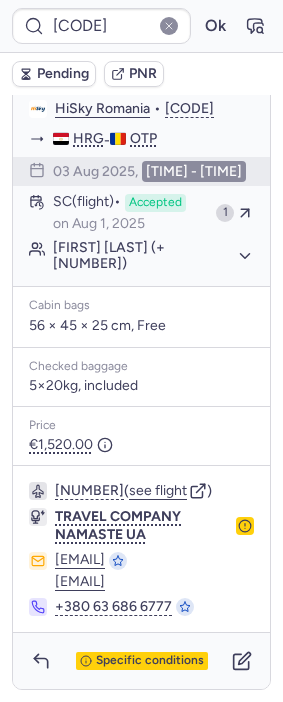 click 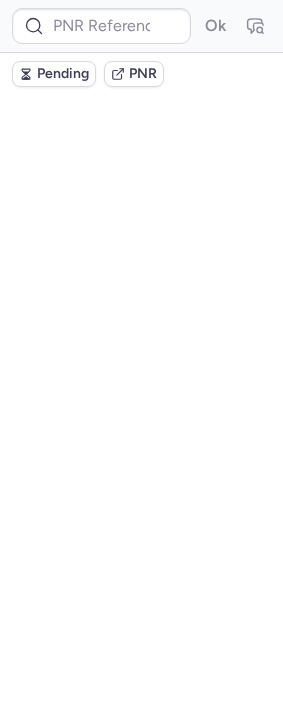 scroll, scrollTop: 0, scrollLeft: 0, axis: both 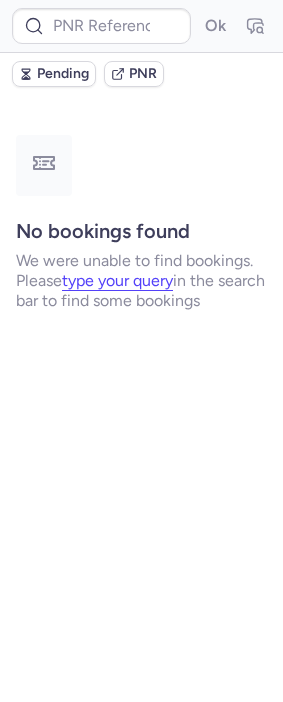 type on "[CODE]" 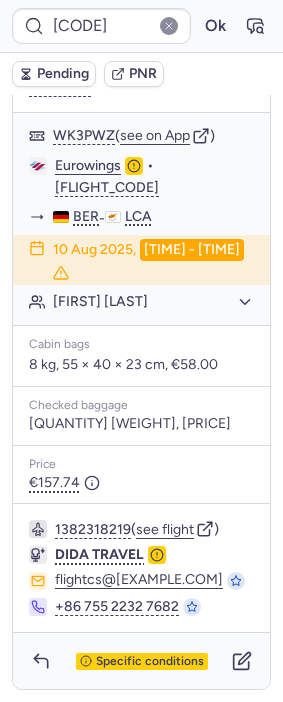 scroll, scrollTop: 444, scrollLeft: 0, axis: vertical 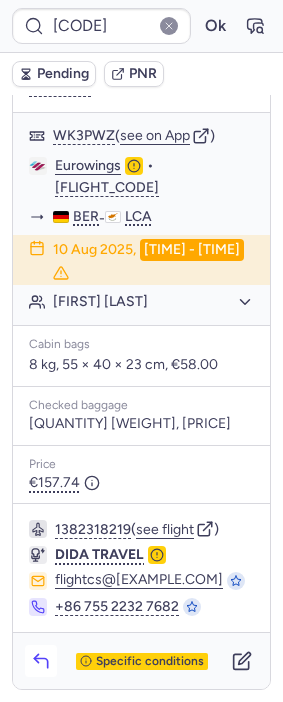 click 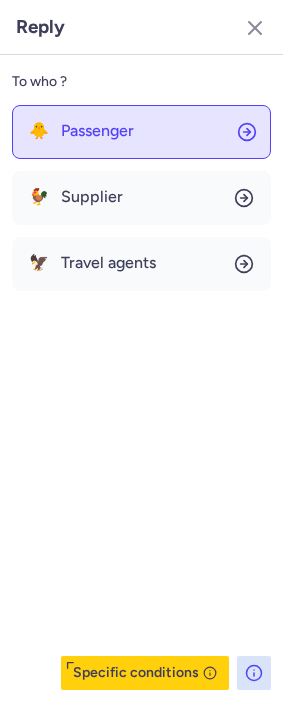click on "🐥 Passenger" 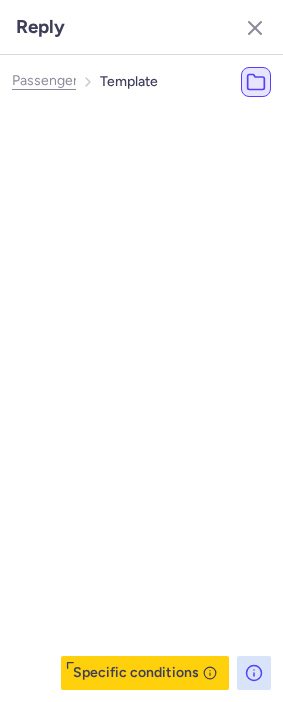 click at bounding box center (169, 124) 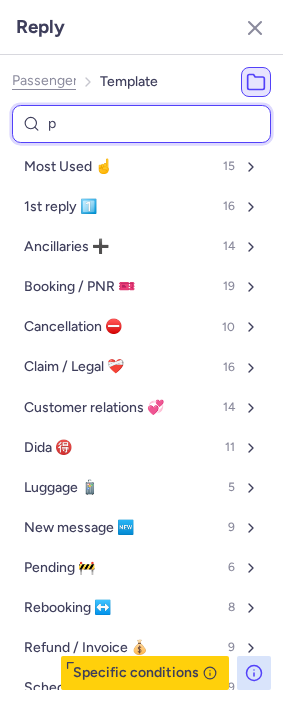 type on "pn" 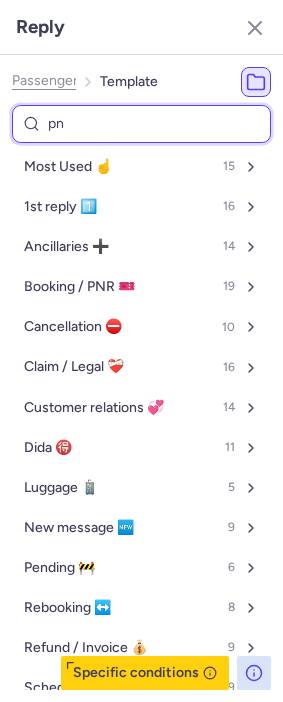 select on "en" 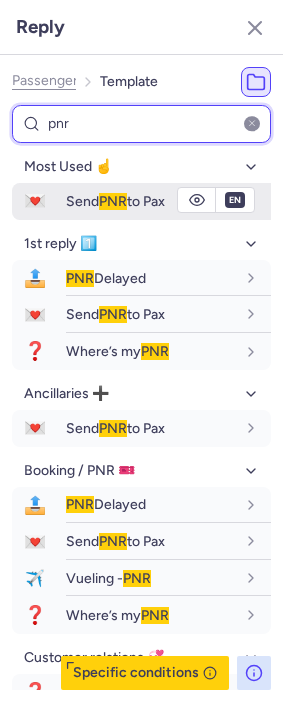 type on "pnr" 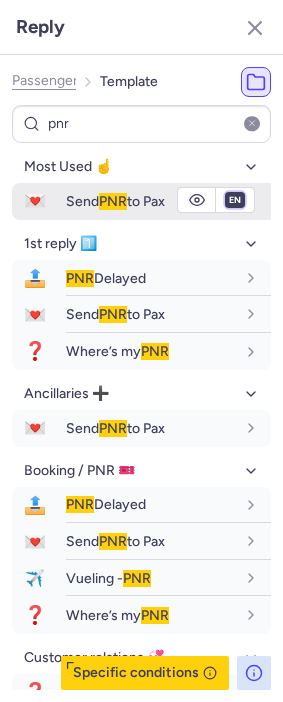 click on "fr en de nl pt es it ru" at bounding box center (235, 200) 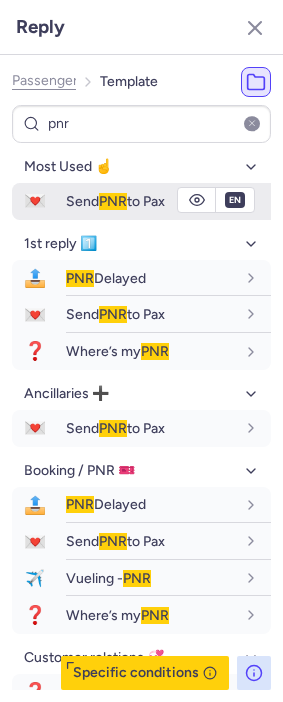 click on "fr en de nl pt es it ru" at bounding box center (235, 200) 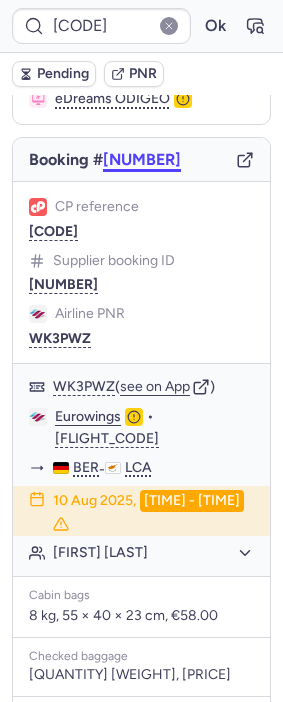scroll, scrollTop: 111, scrollLeft: 0, axis: vertical 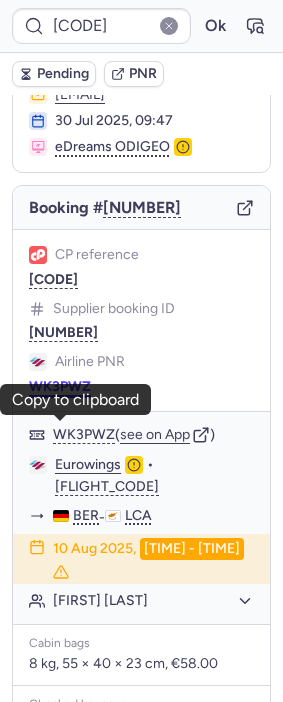 click on "WK3PWZ" at bounding box center [60, 387] 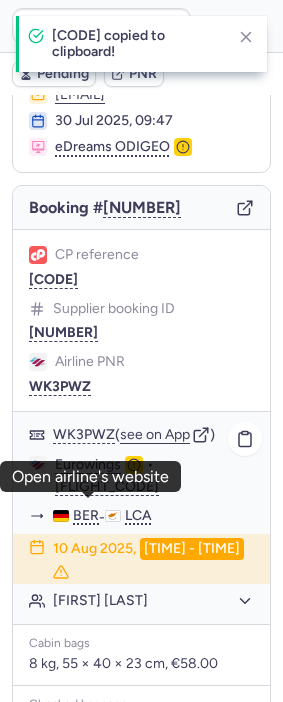 click on "Eurowings" 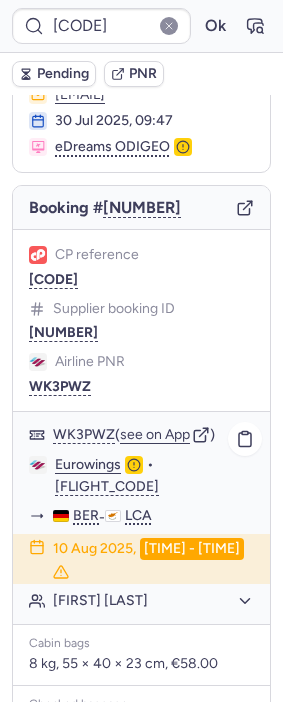 type on "CPKR6L" 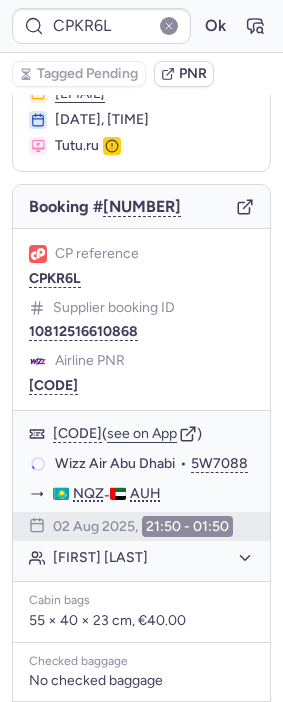 scroll, scrollTop: 111, scrollLeft: 0, axis: vertical 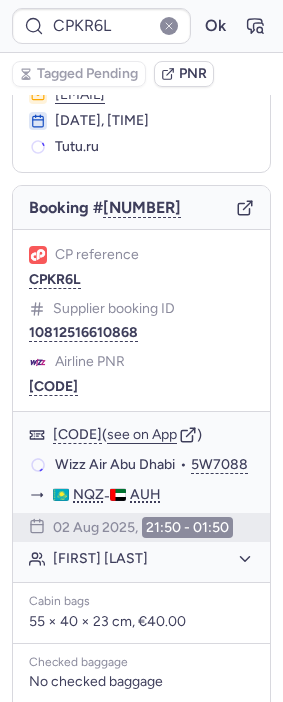 type 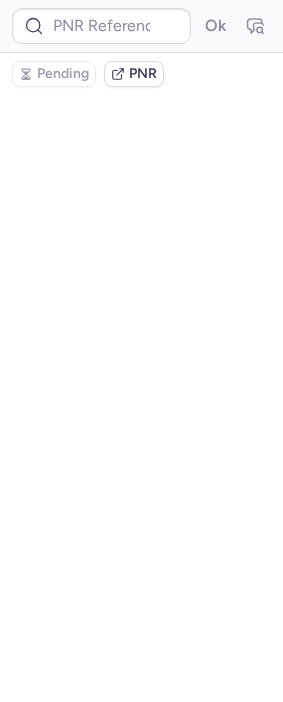 scroll, scrollTop: 0, scrollLeft: 0, axis: both 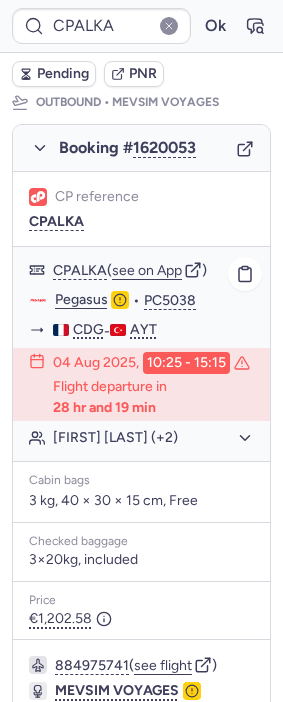 type on "DT1750761528253135" 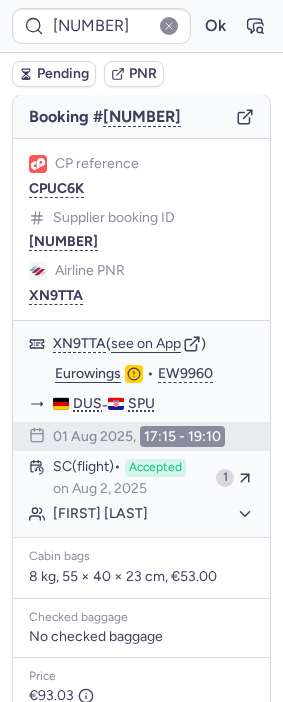 scroll, scrollTop: 202, scrollLeft: 0, axis: vertical 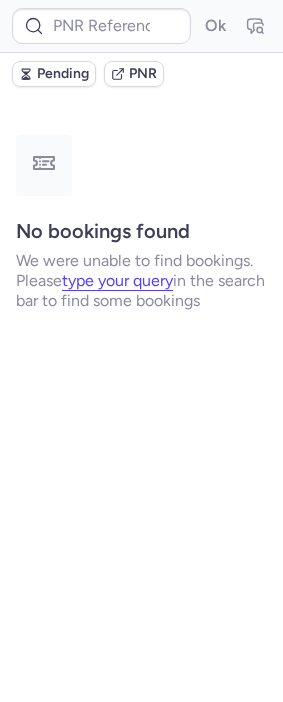 type on "CPZWBK" 